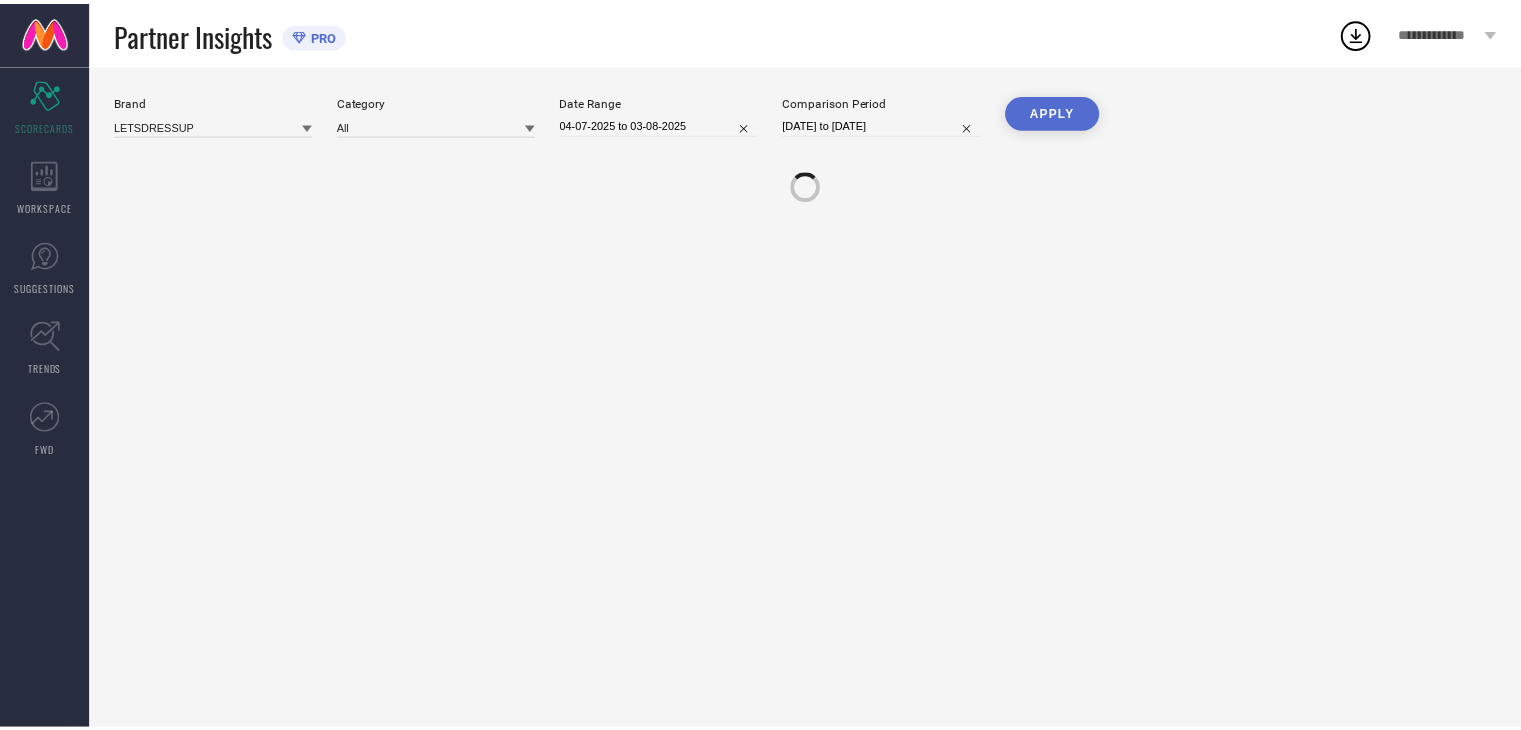 scroll, scrollTop: 0, scrollLeft: 0, axis: both 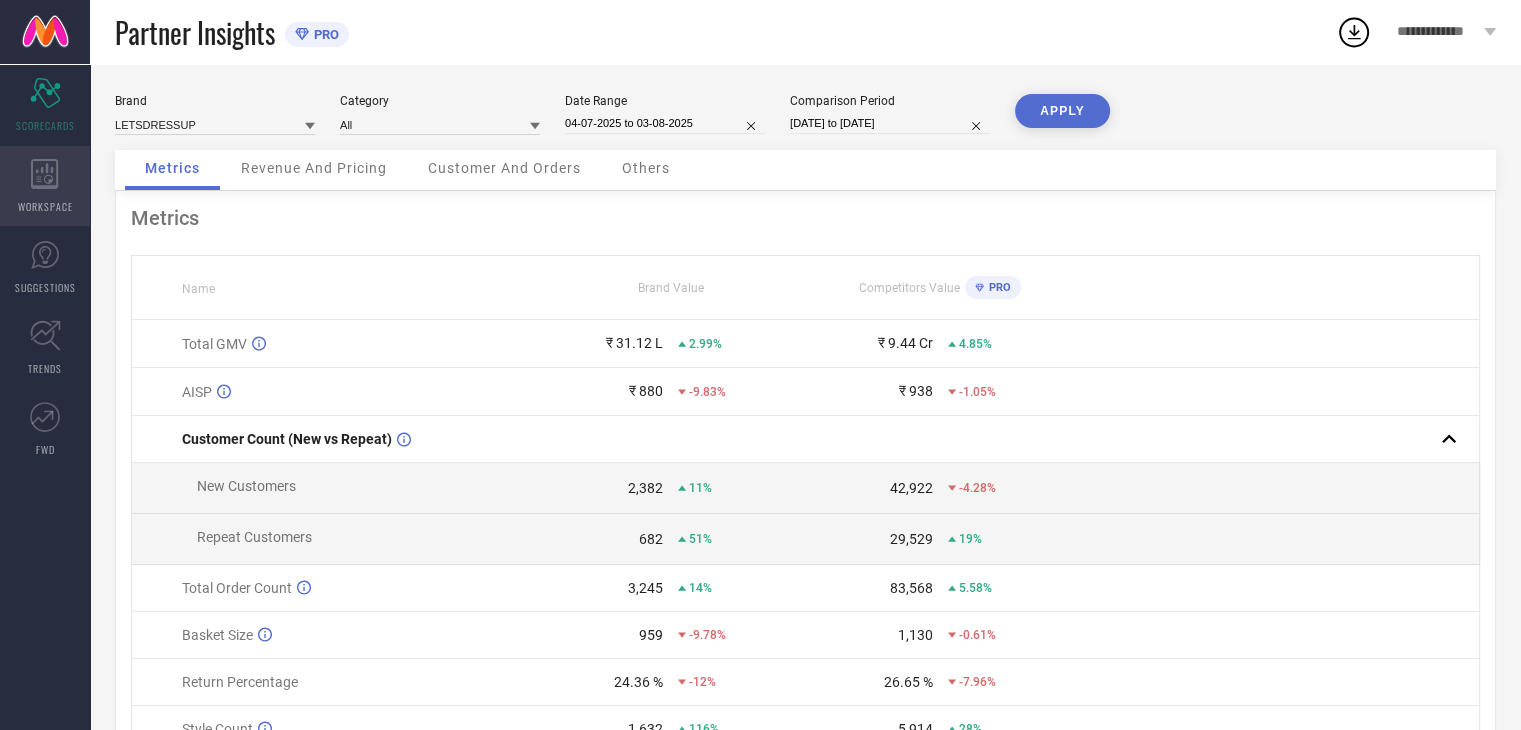 click on "WORKSPACE" at bounding box center [45, 186] 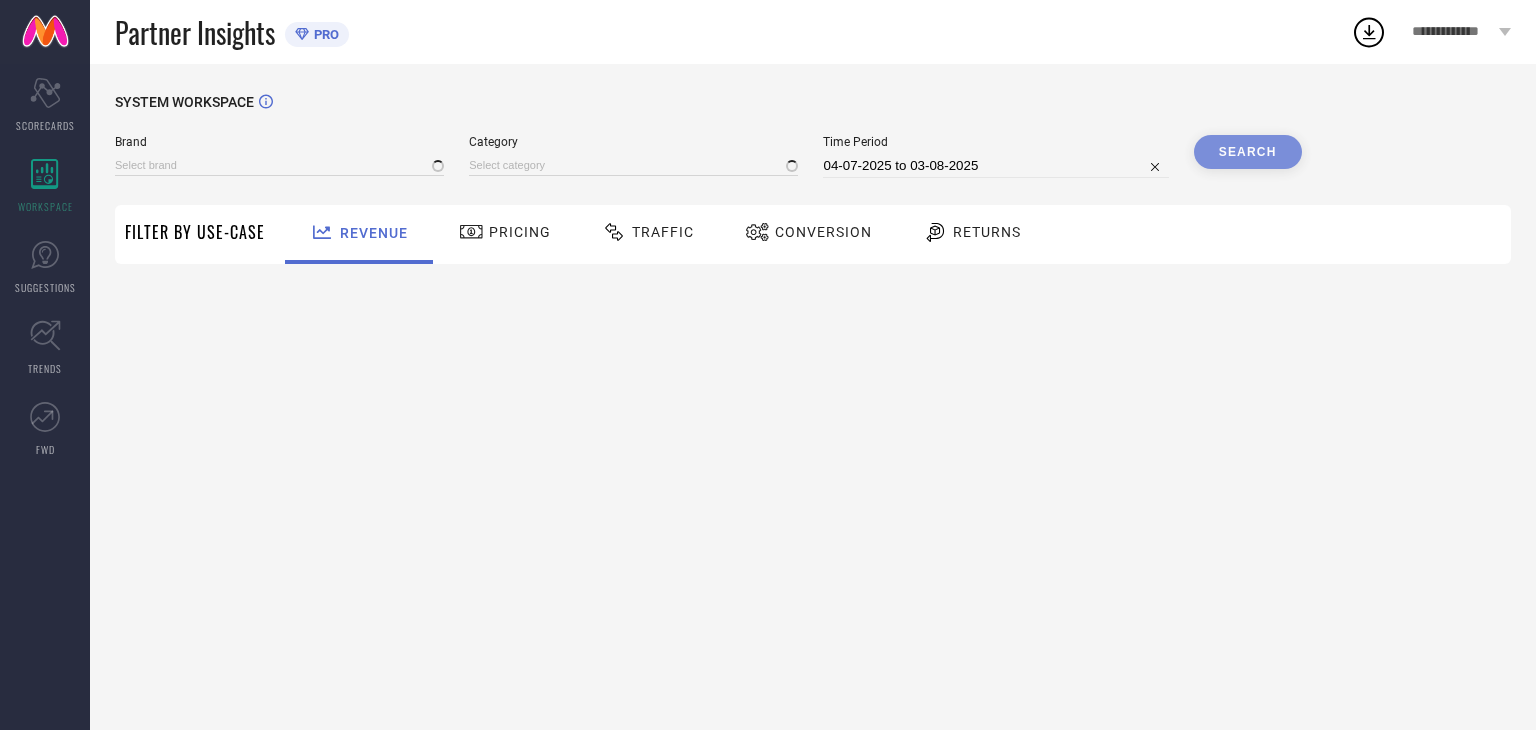 type on "LETSDRESSUP" 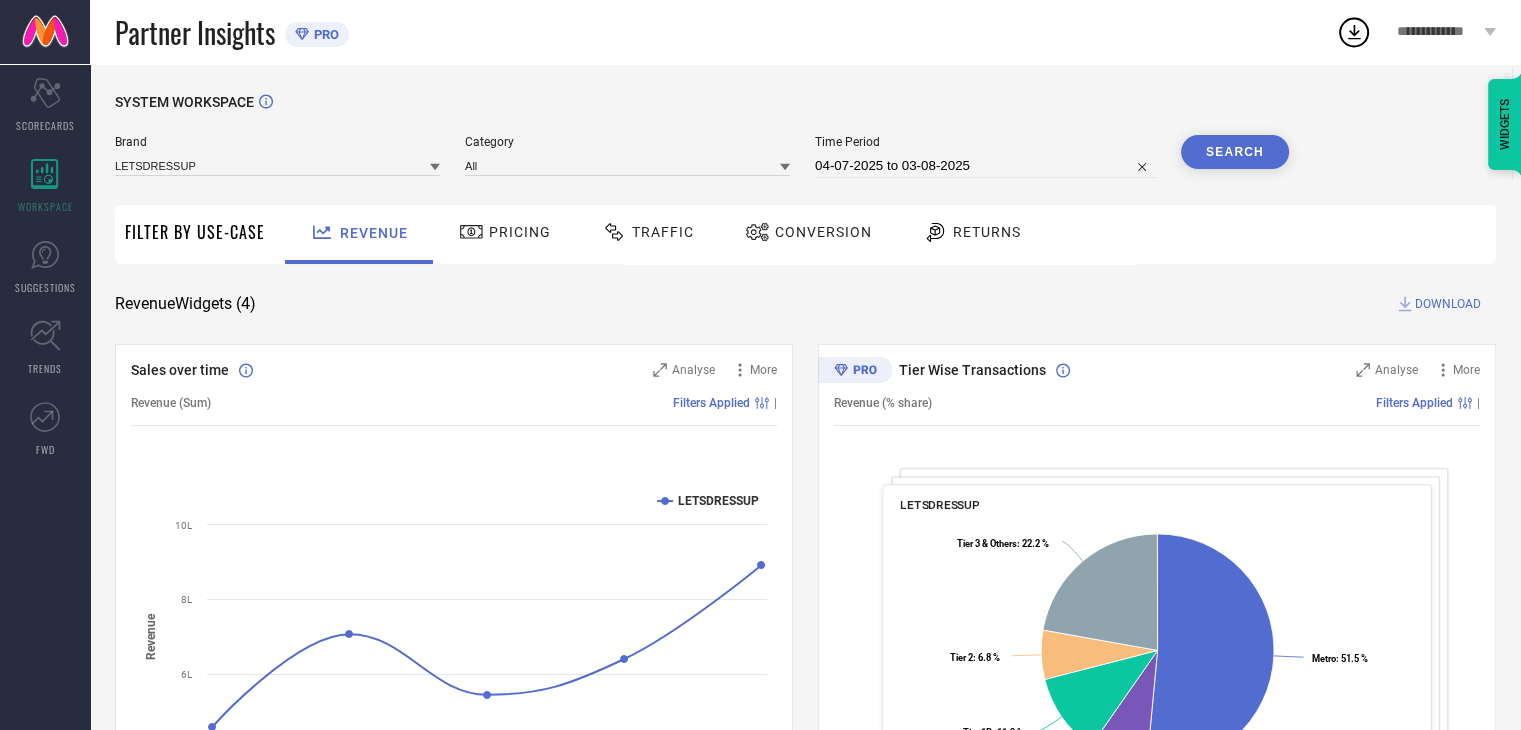 click on "Traffic" at bounding box center [663, 232] 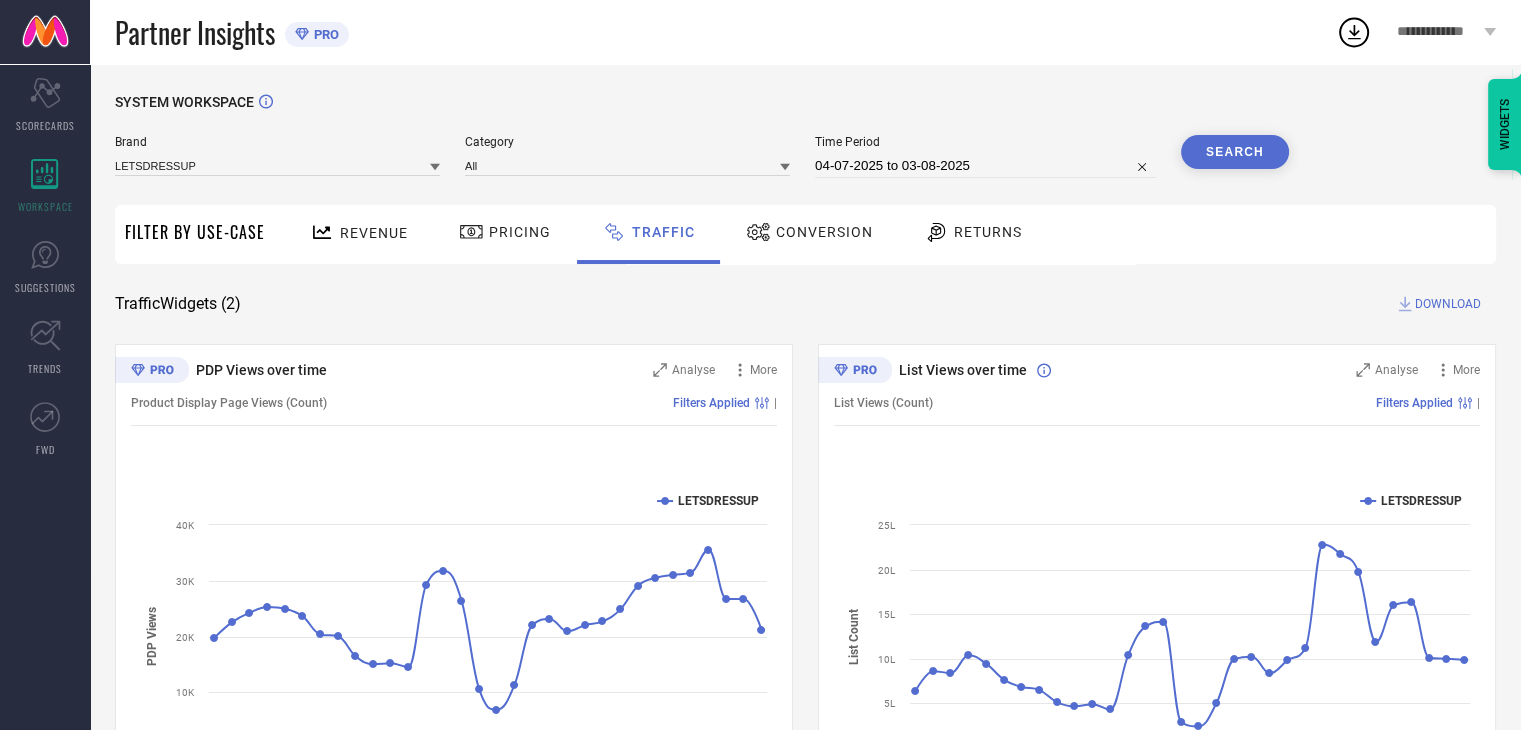 click on "Revenue" at bounding box center (374, 233) 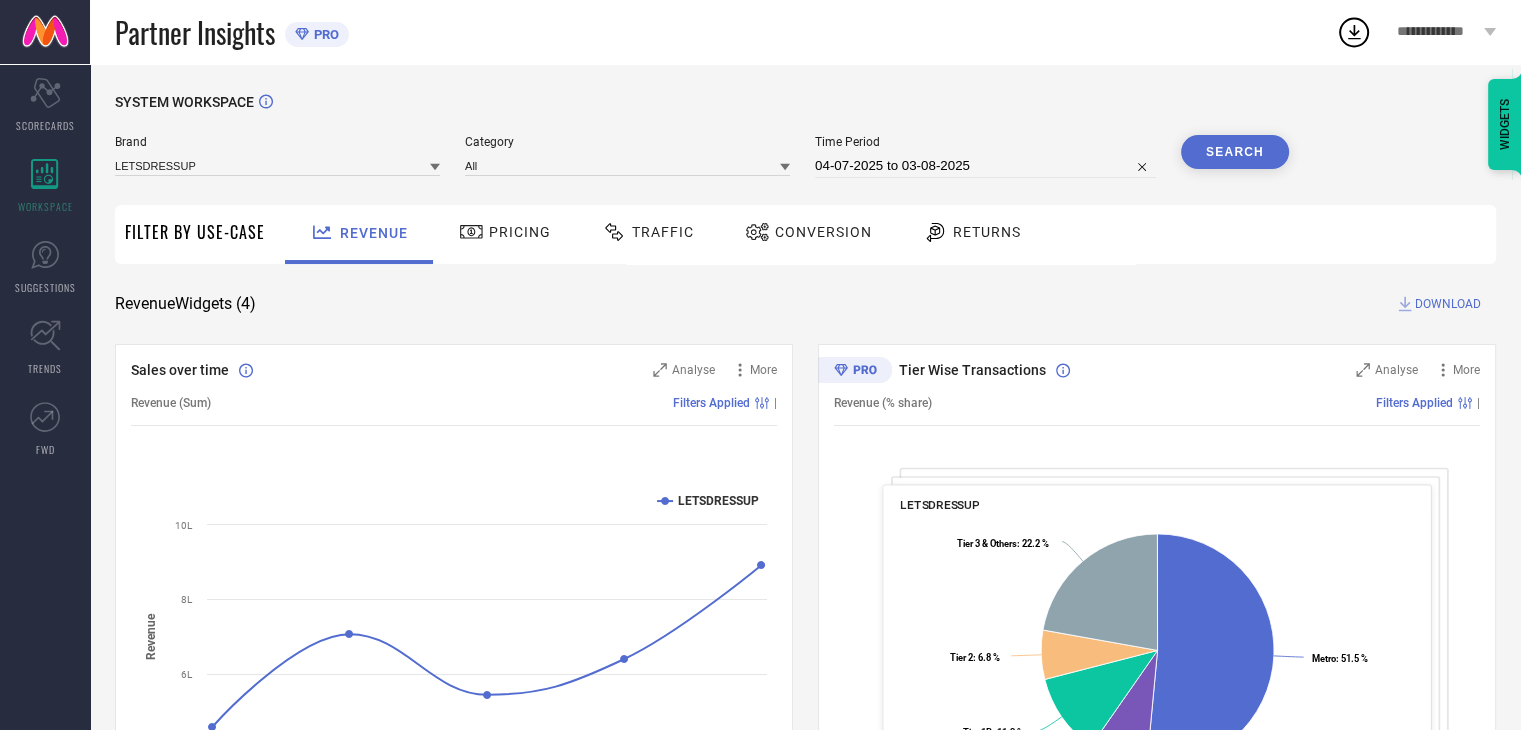 click on "Pricing" at bounding box center (505, 232) 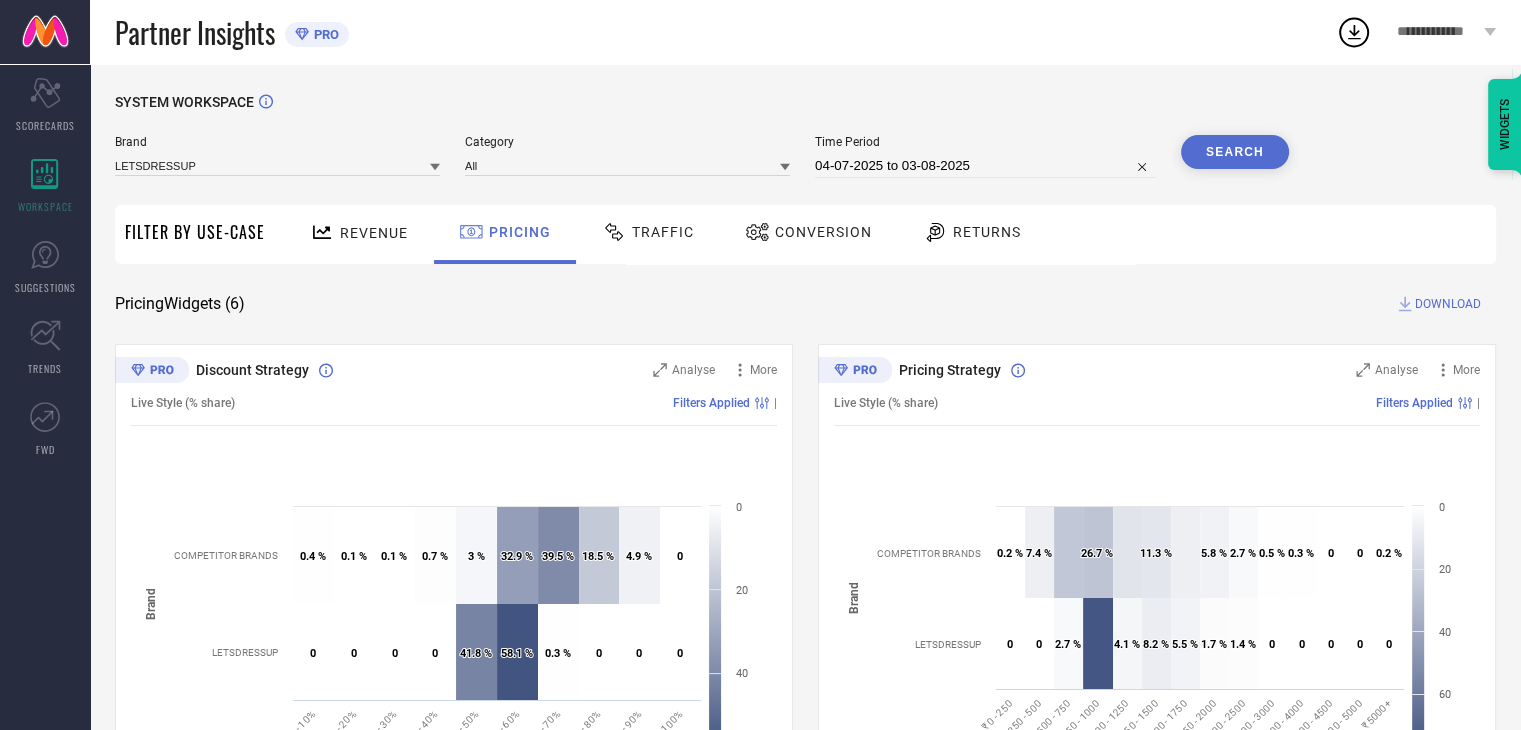 click on "Traffic" at bounding box center (663, 232) 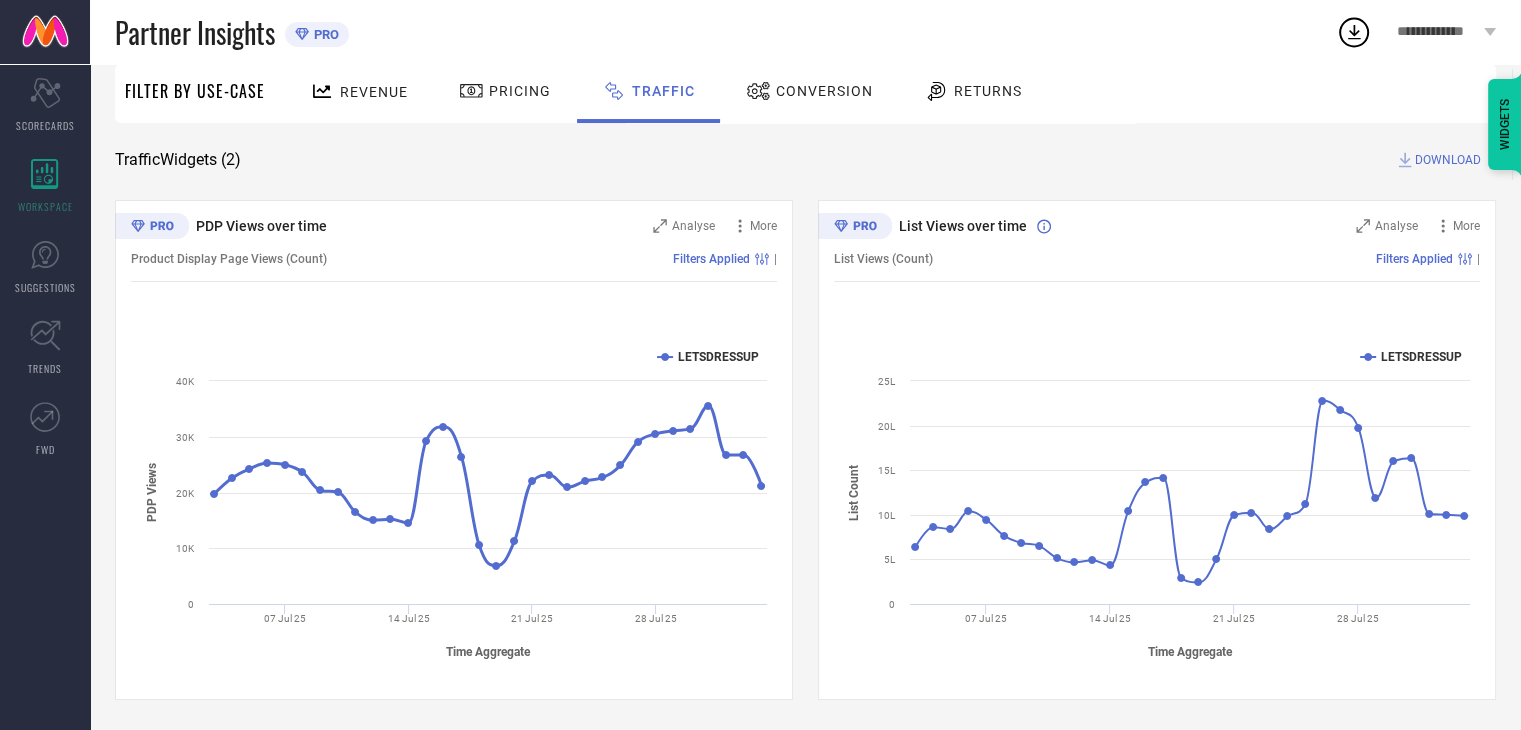 scroll, scrollTop: 0, scrollLeft: 0, axis: both 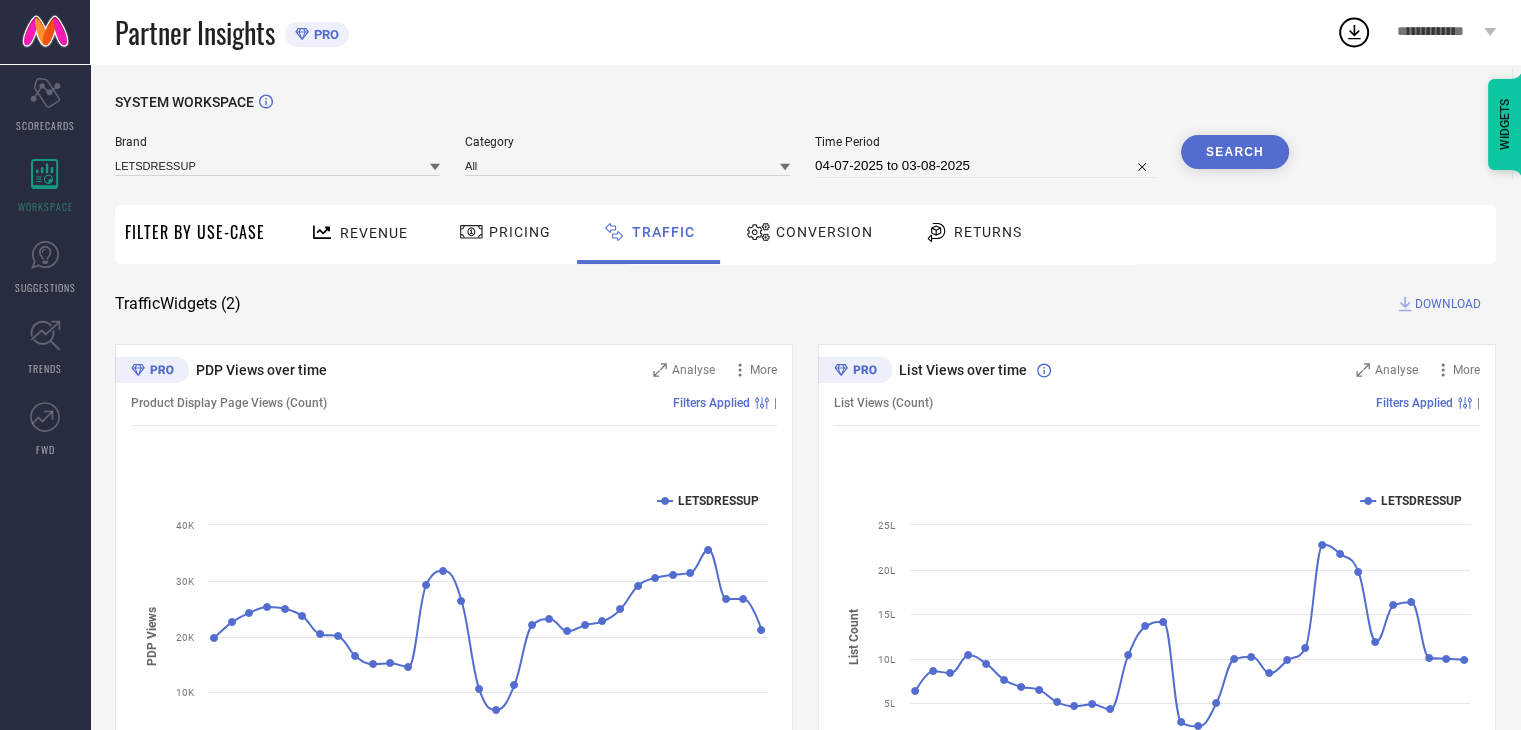click on "Revenue" at bounding box center (374, 233) 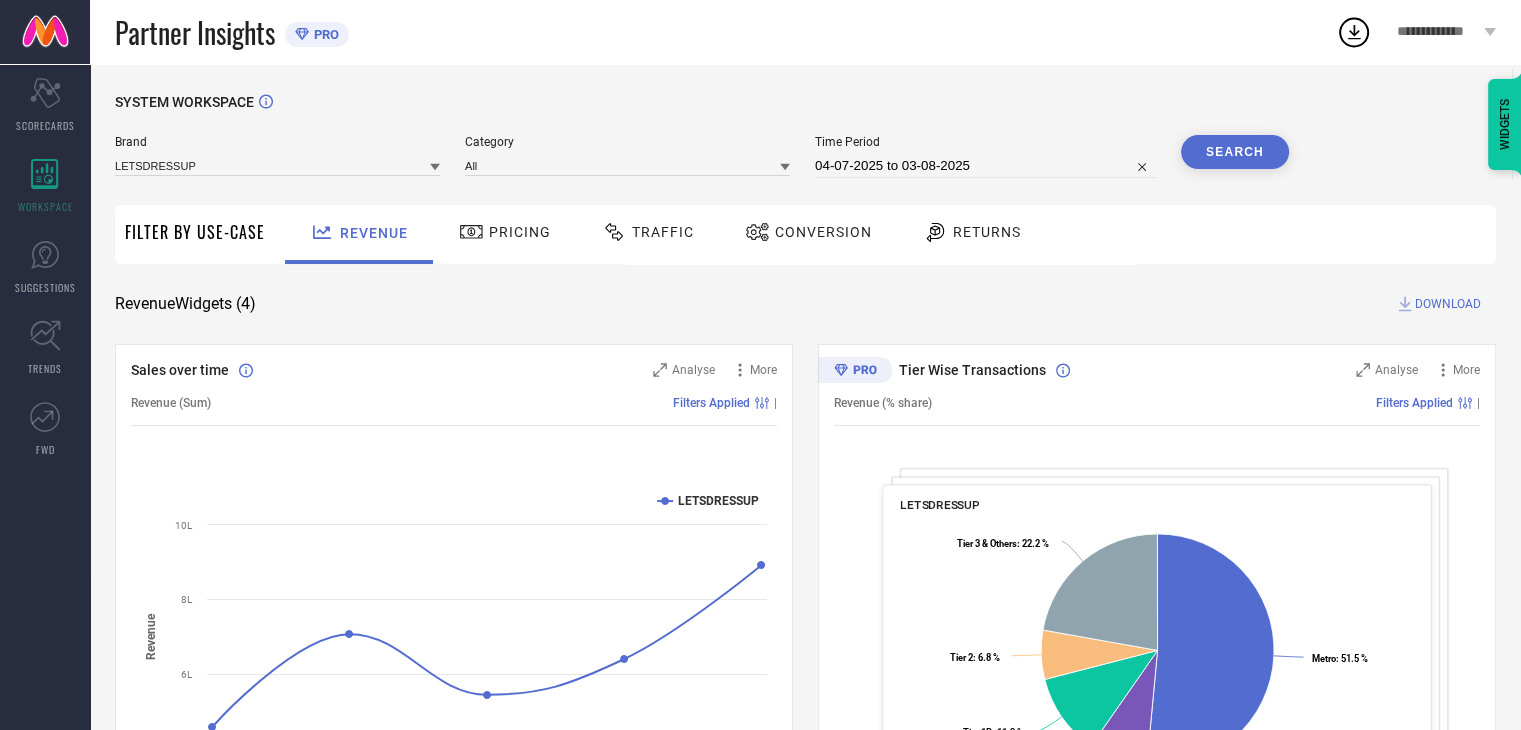 scroll, scrollTop: 0, scrollLeft: 0, axis: both 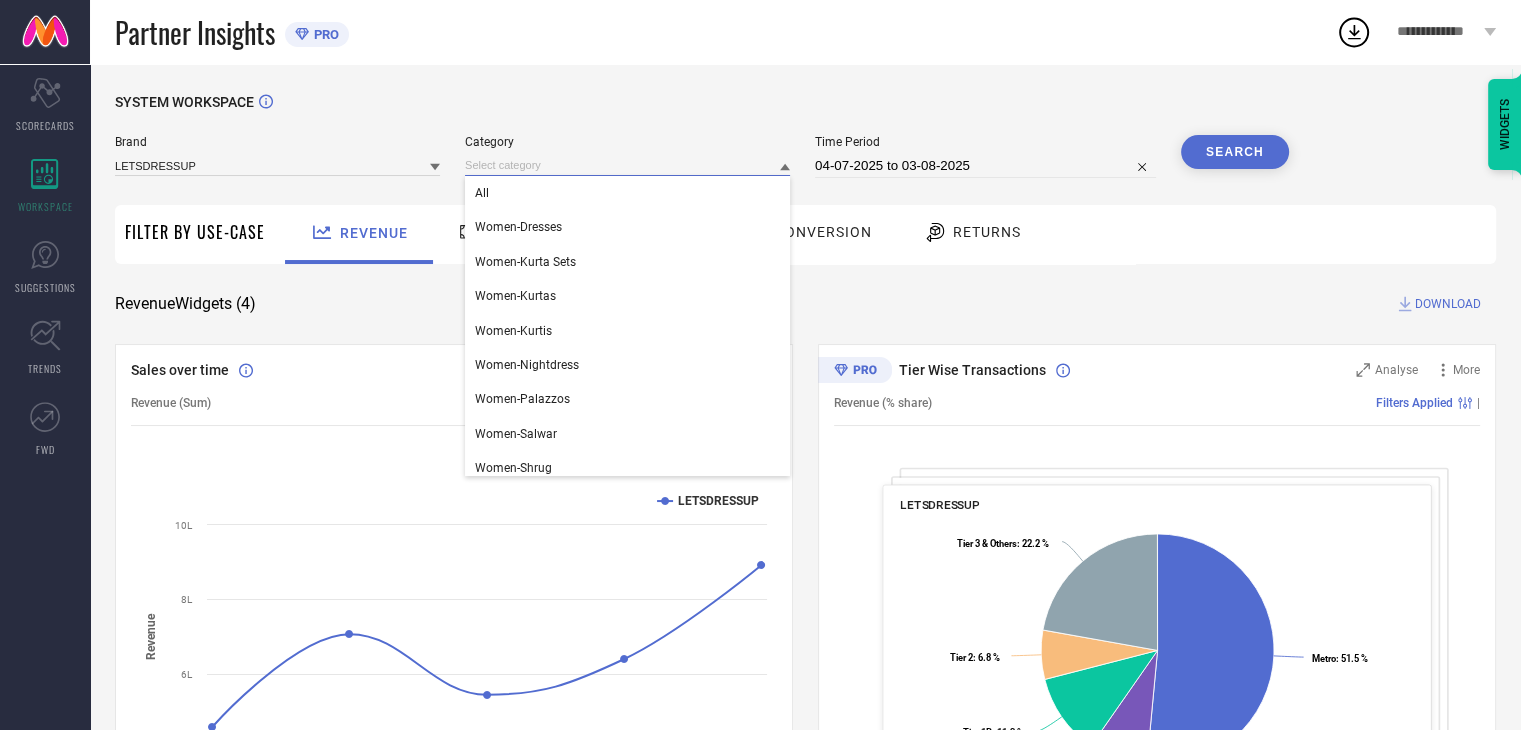 click at bounding box center (627, 165) 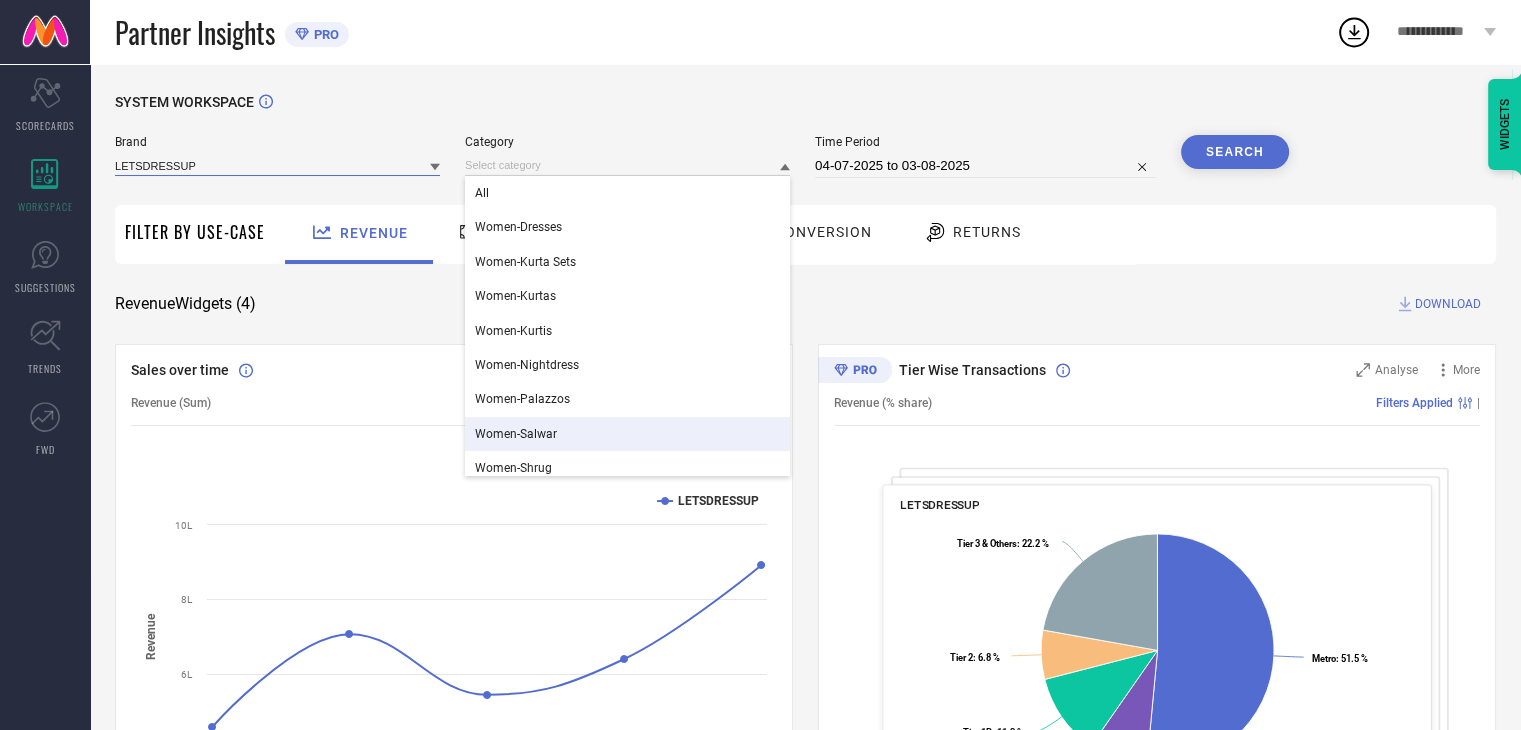 click at bounding box center (277, 165) 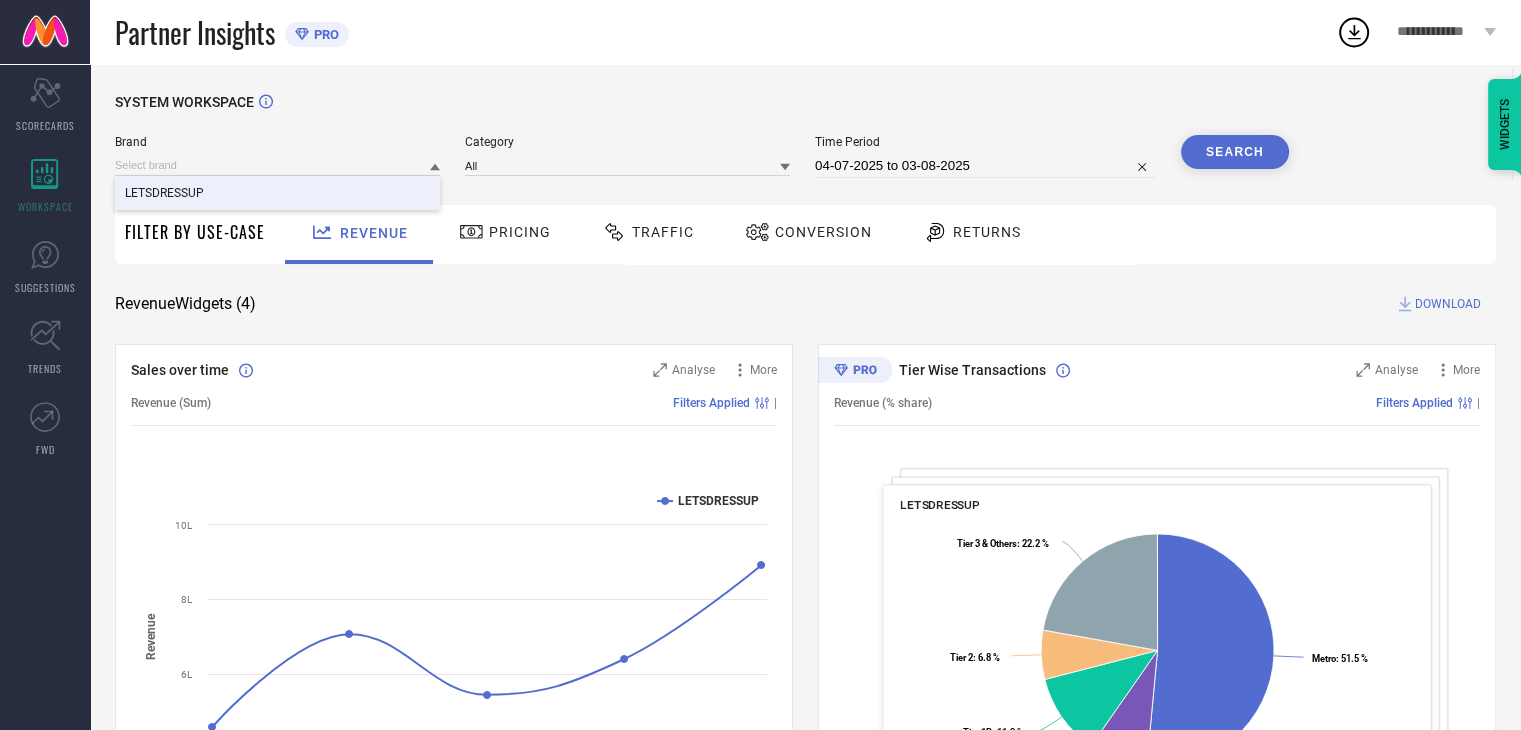 click on "LETSDRESSUP" at bounding box center [277, 193] 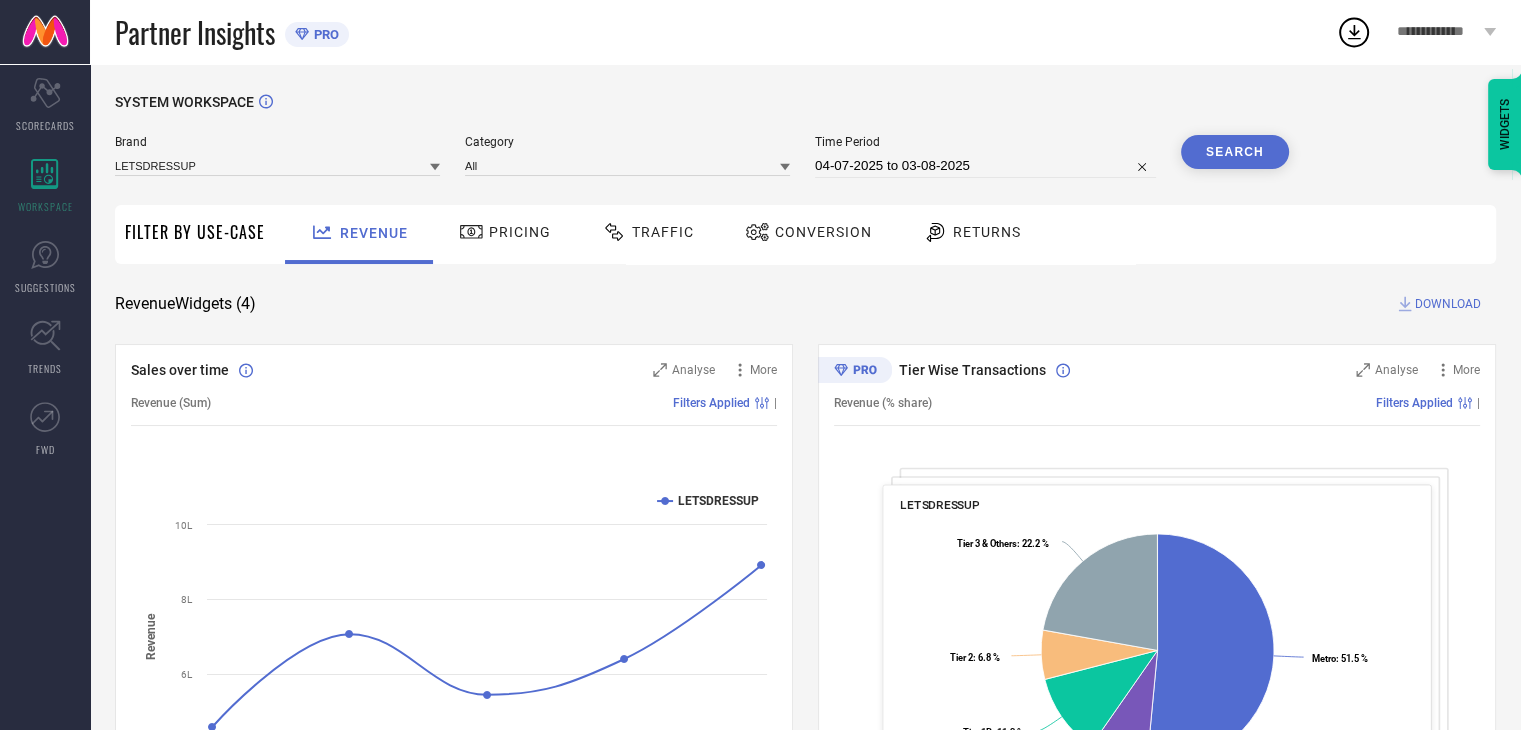 click on "04-07-2025 to 03-08-2025" at bounding box center [985, 166] 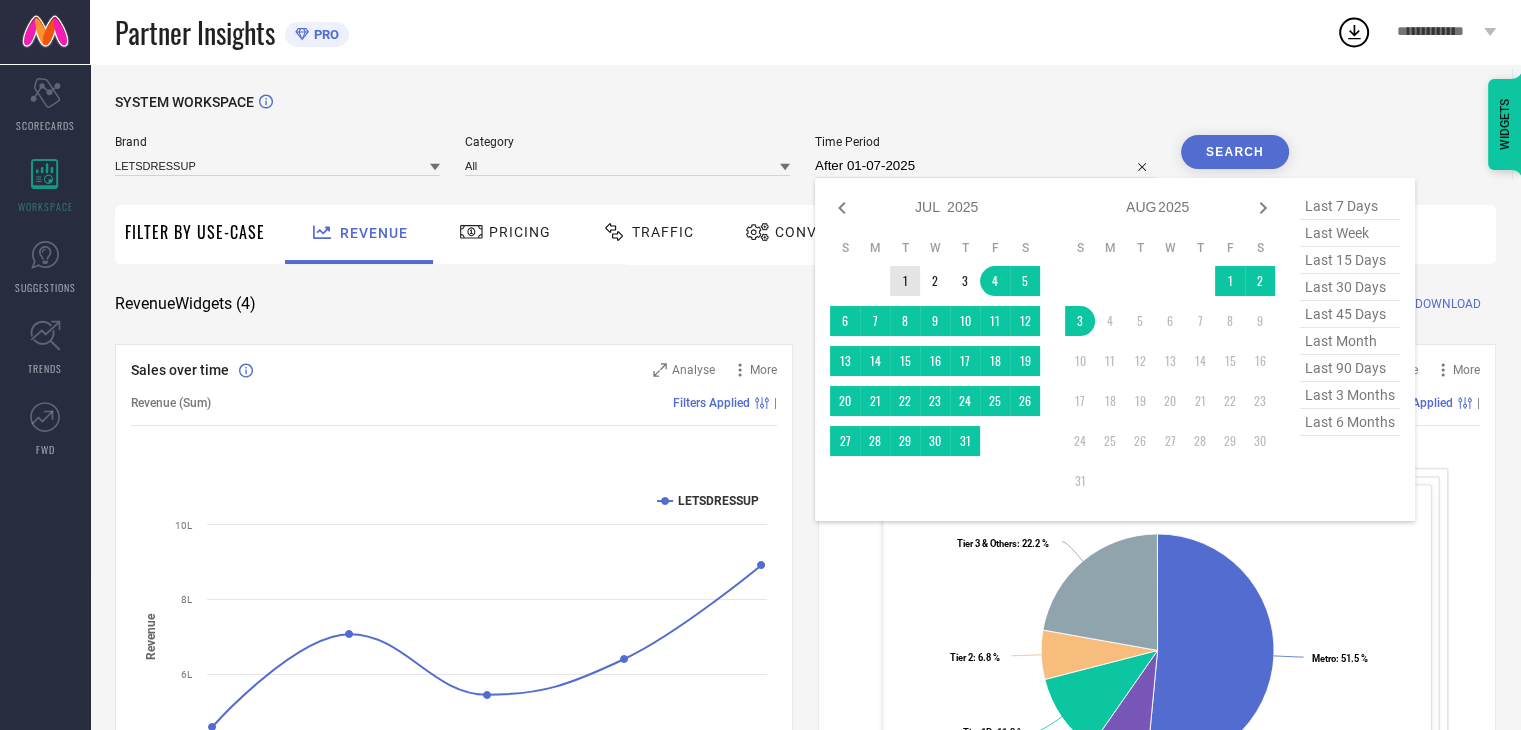 click on "1" at bounding box center [905, 281] 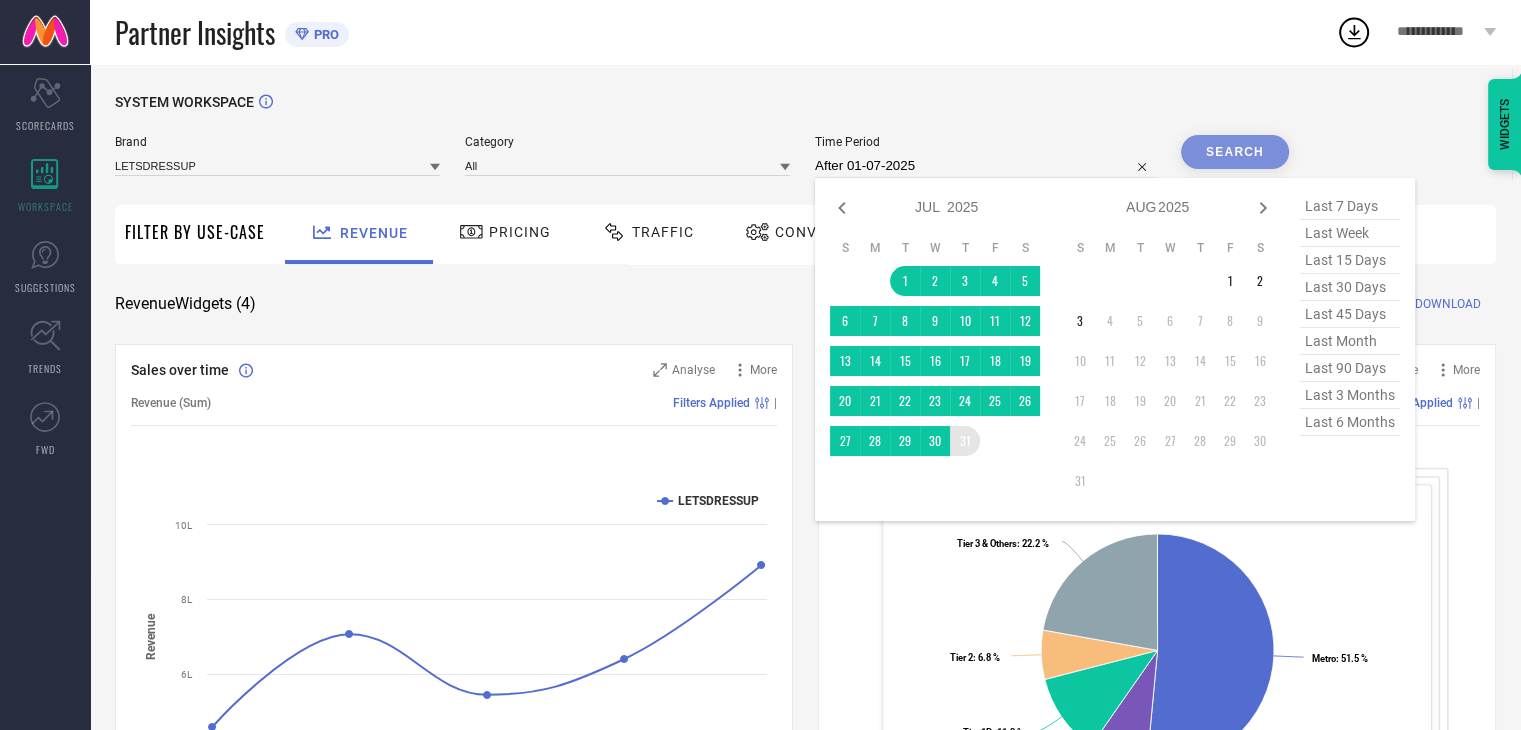type on "01-07-2025 to 31-07-2025" 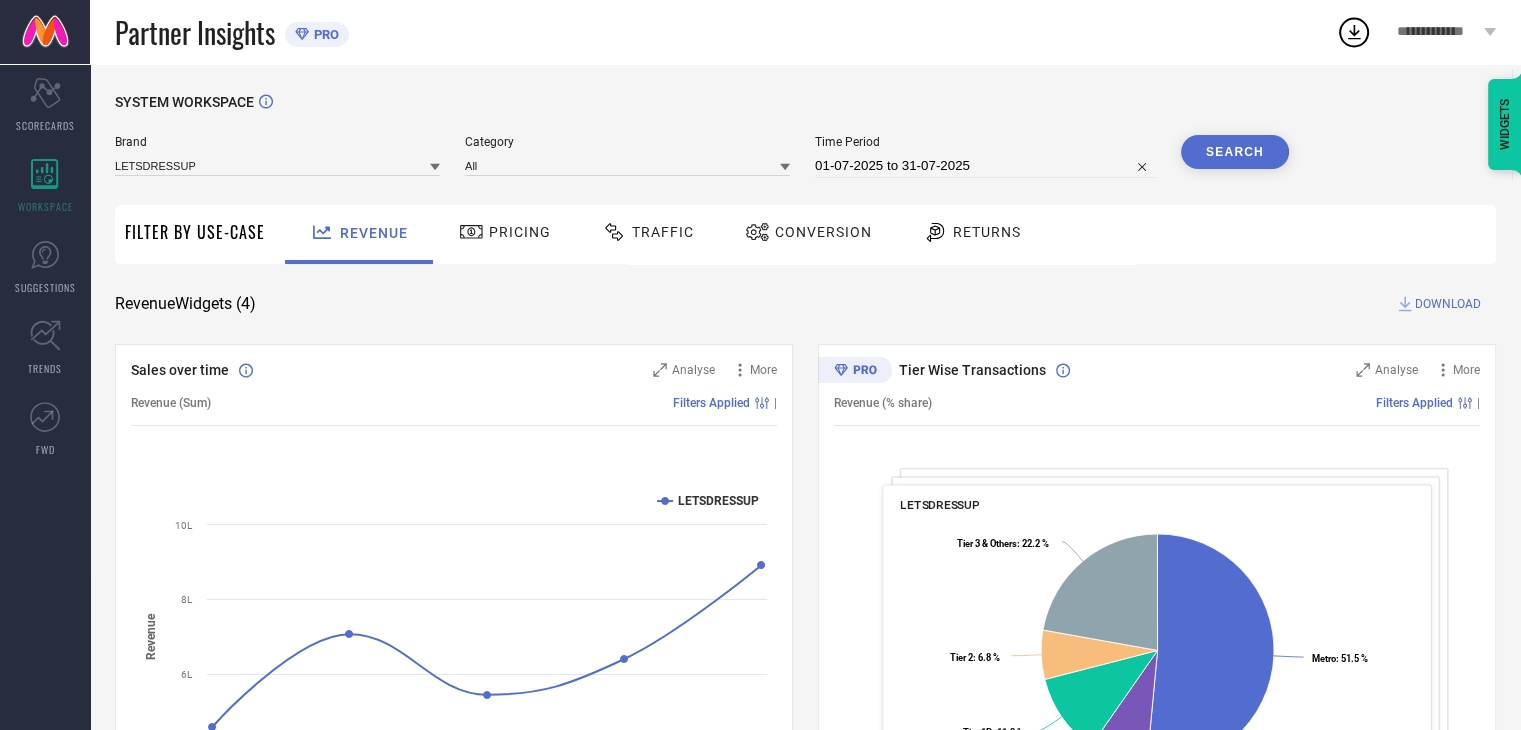 drag, startPoint x: 1257, startPoint y: 157, endPoint x: 1259, endPoint y: 210, distance: 53.037724 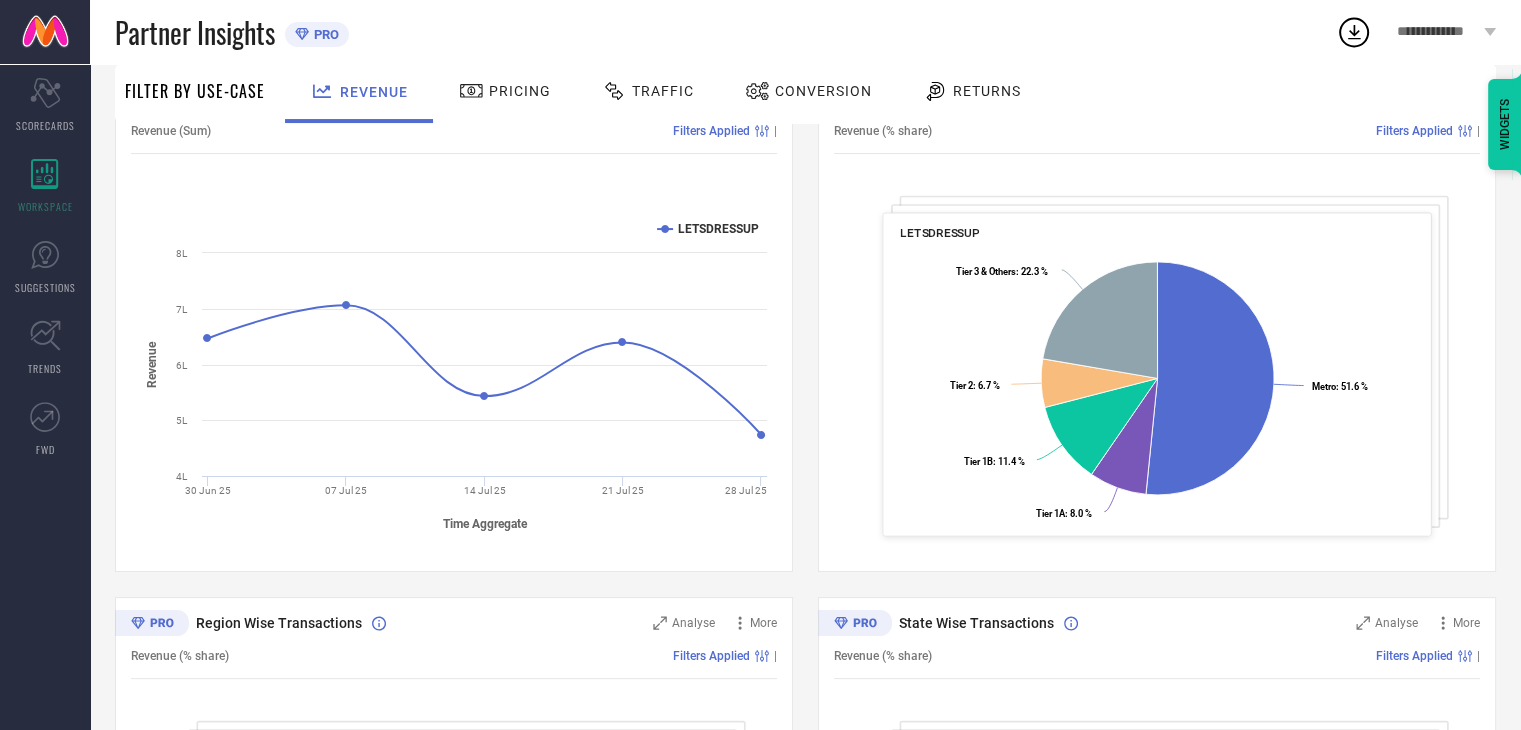 scroll, scrollTop: 270, scrollLeft: 0, axis: vertical 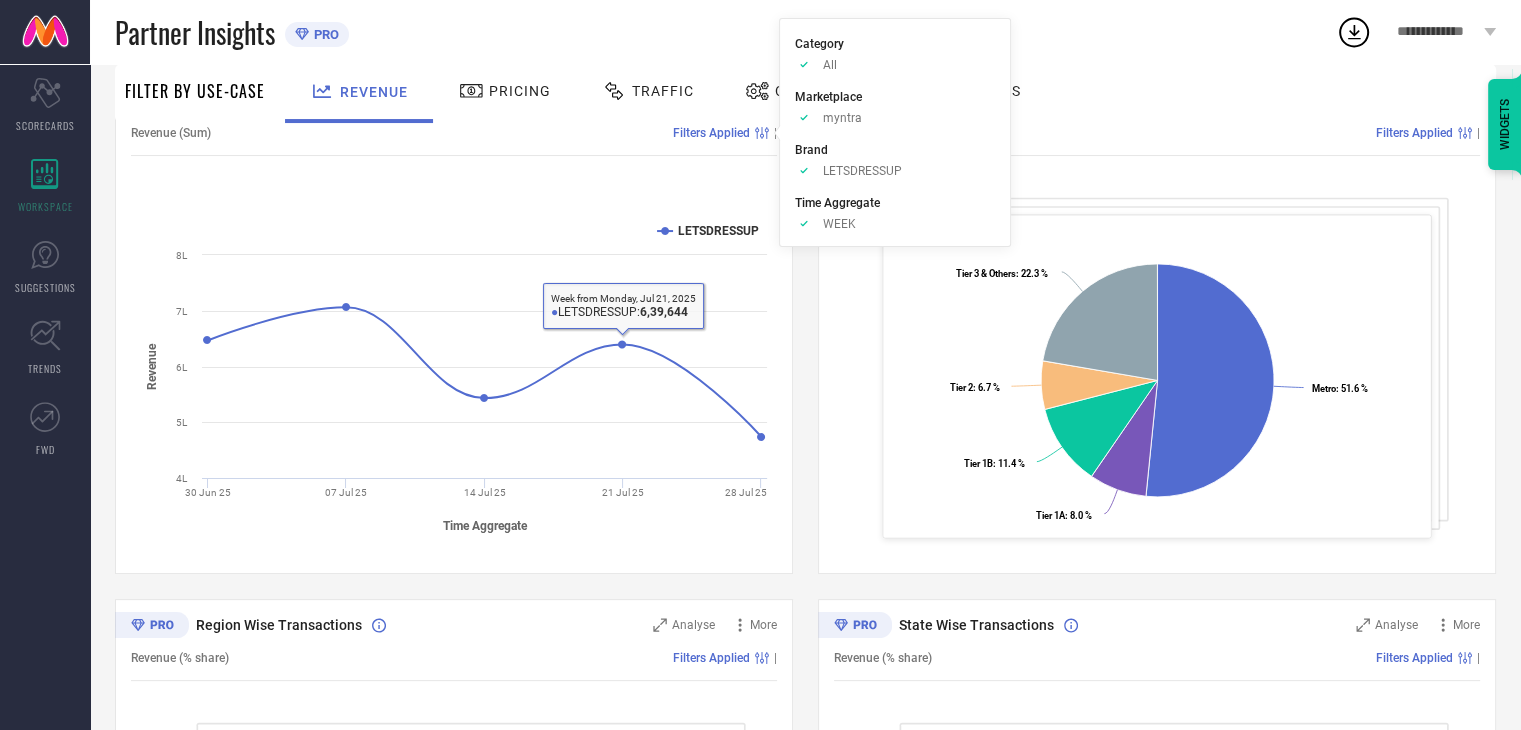 click on "Traffic" at bounding box center (663, 91) 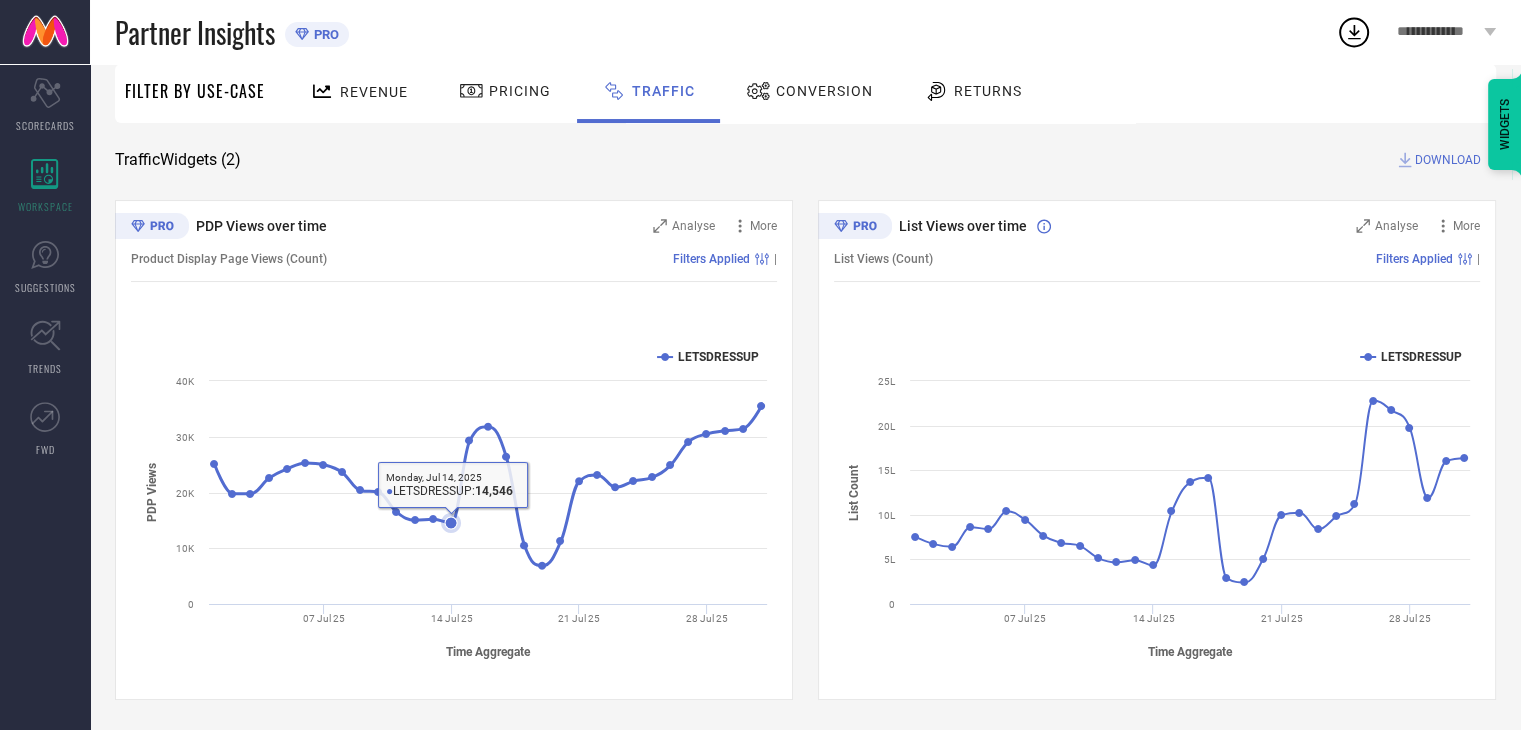 scroll, scrollTop: 145, scrollLeft: 0, axis: vertical 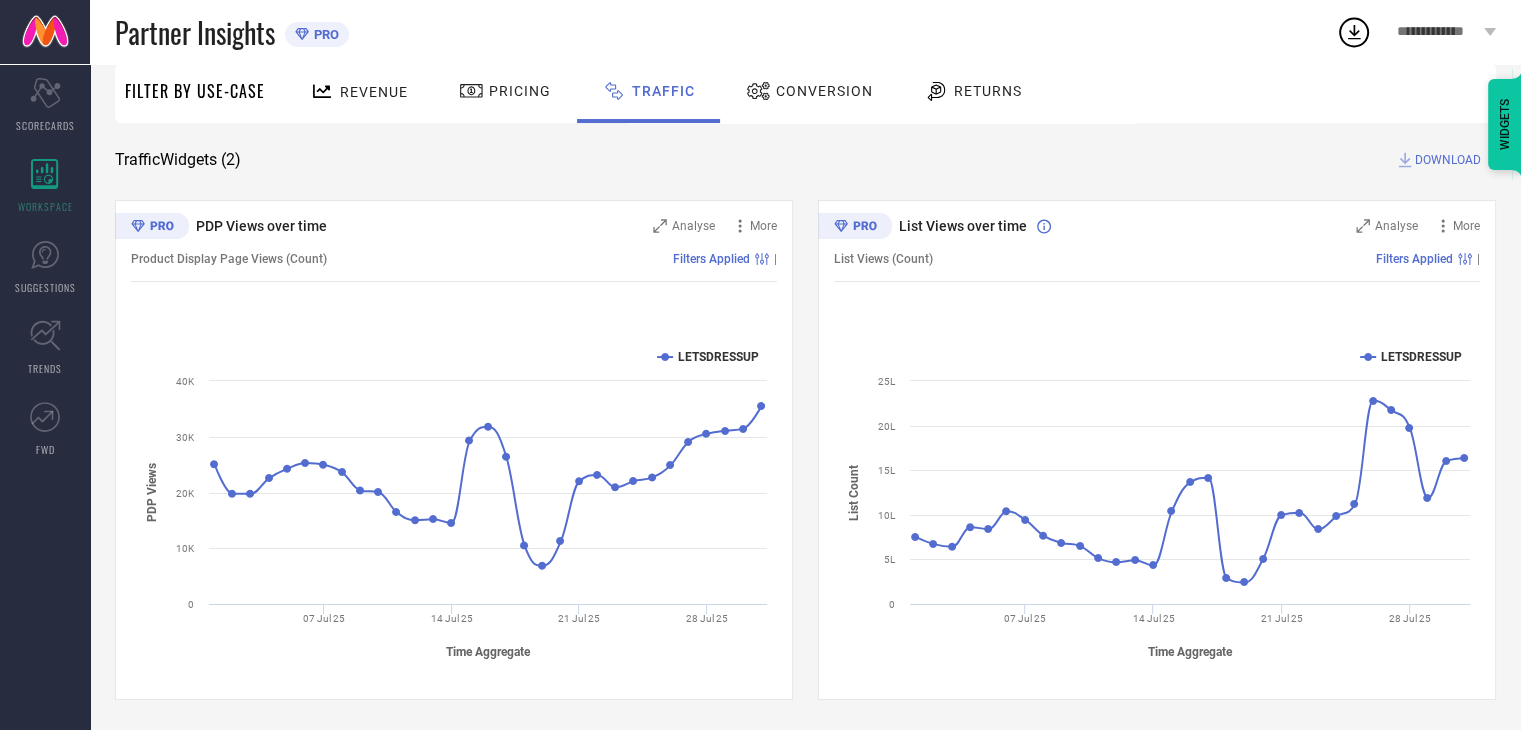 click on "Pricing" at bounding box center (520, 91) 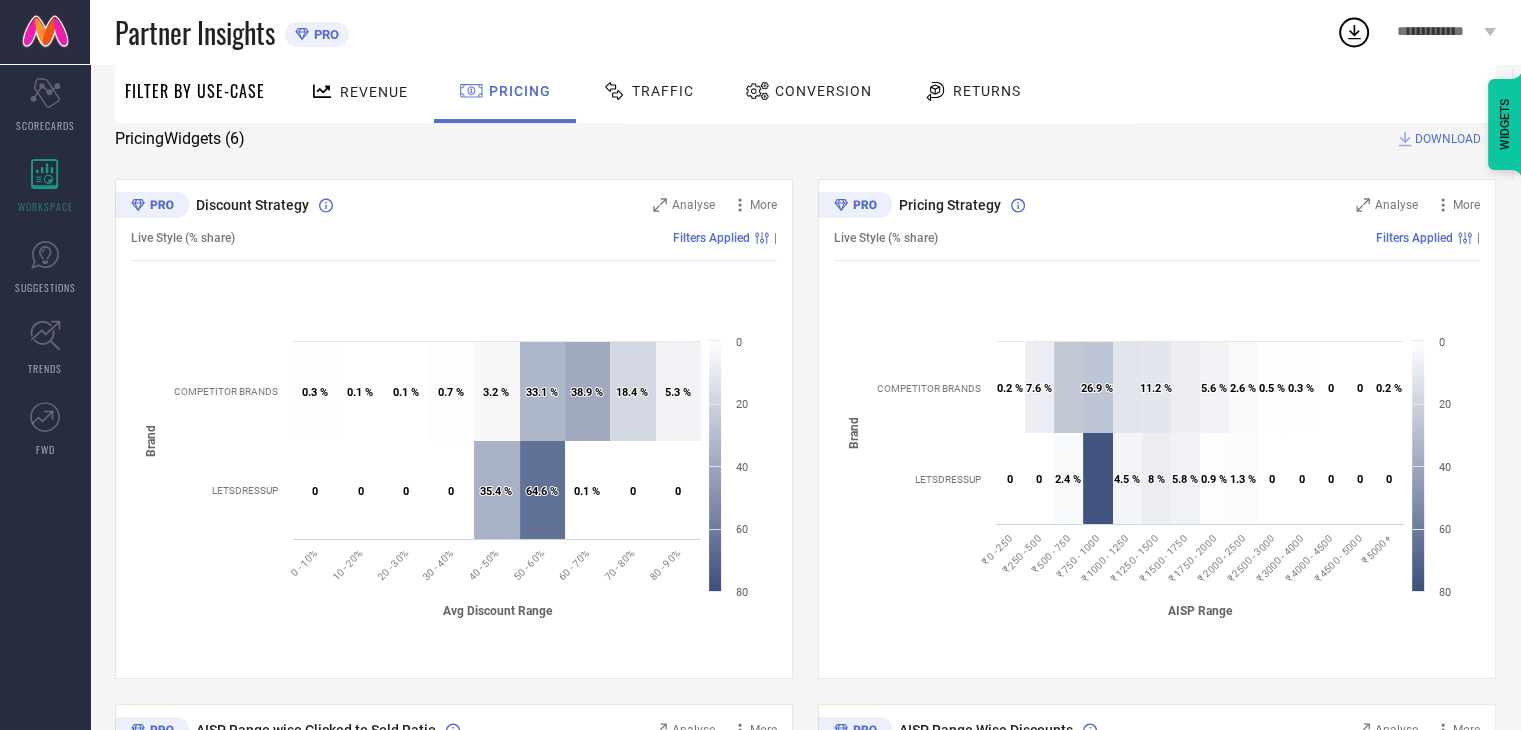 scroll, scrollTop: 0, scrollLeft: 0, axis: both 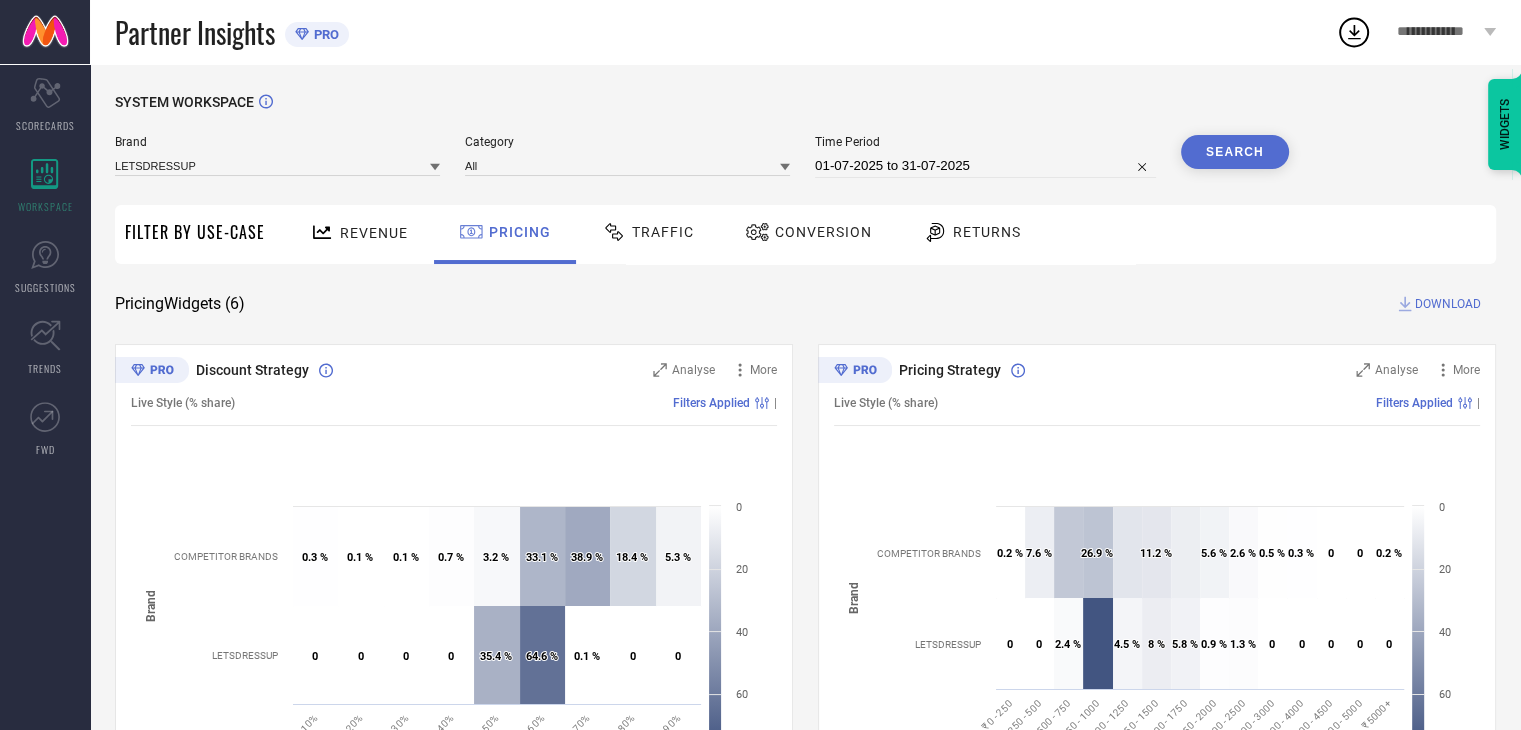 click on "Conversion" at bounding box center (823, 232) 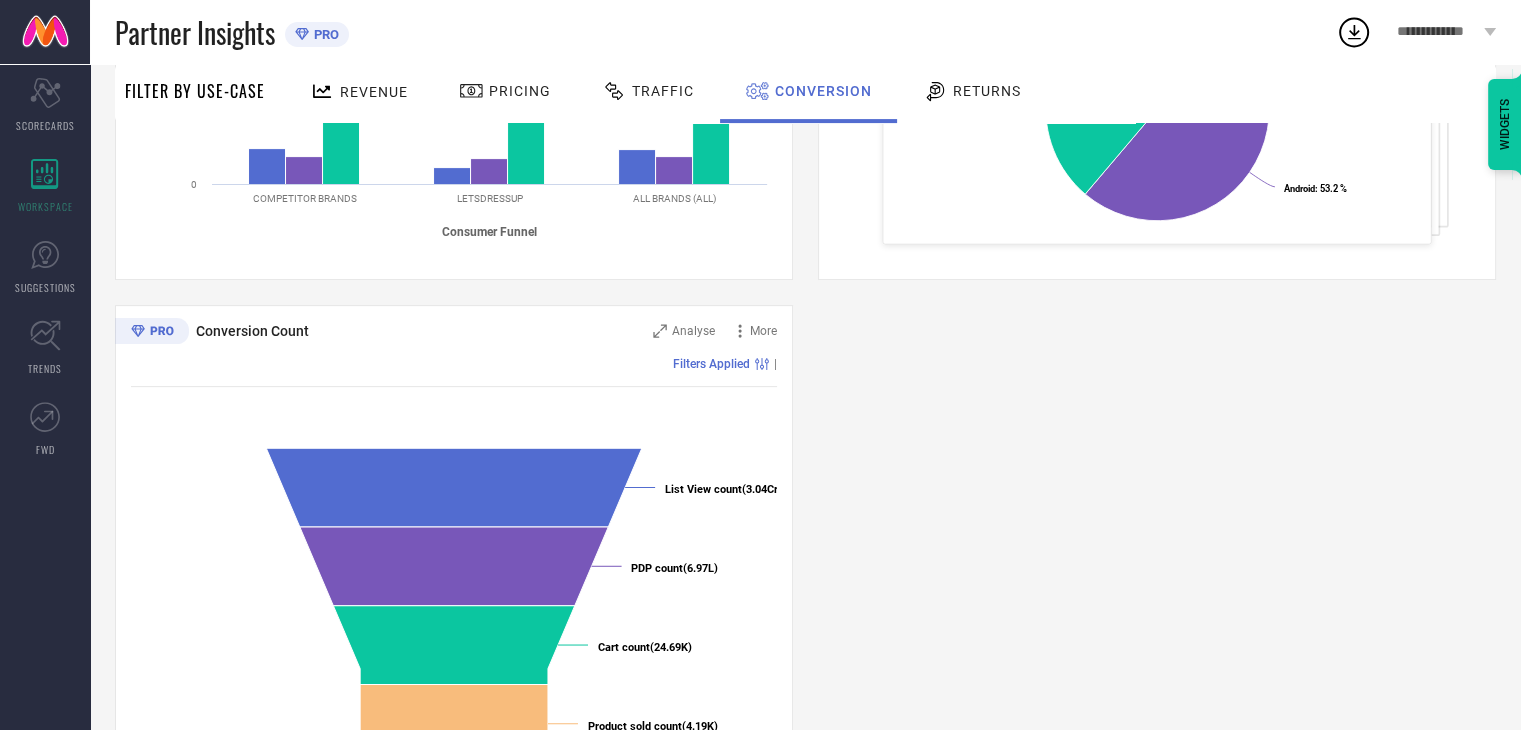 scroll, scrollTop: 670, scrollLeft: 0, axis: vertical 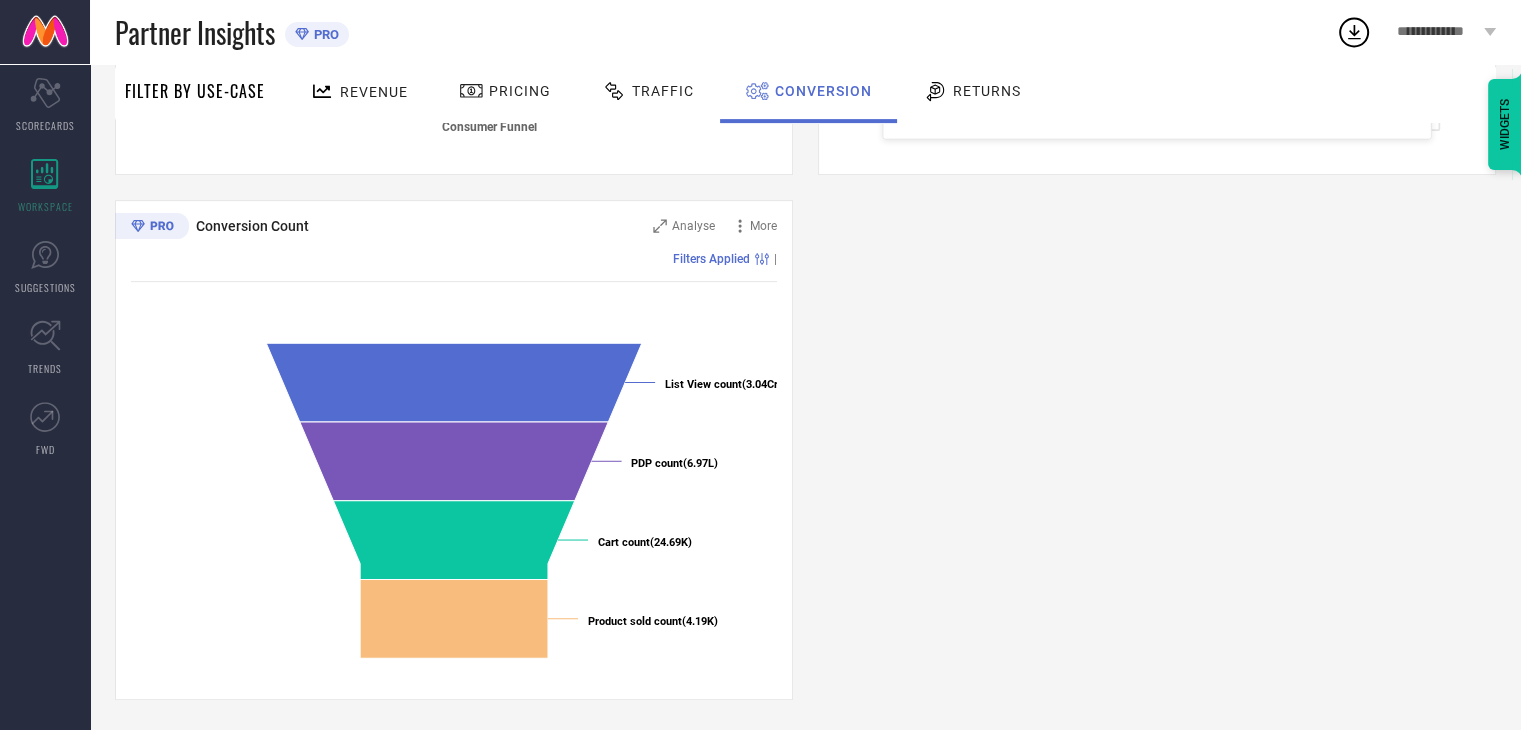 click on "Returns" at bounding box center [987, 91] 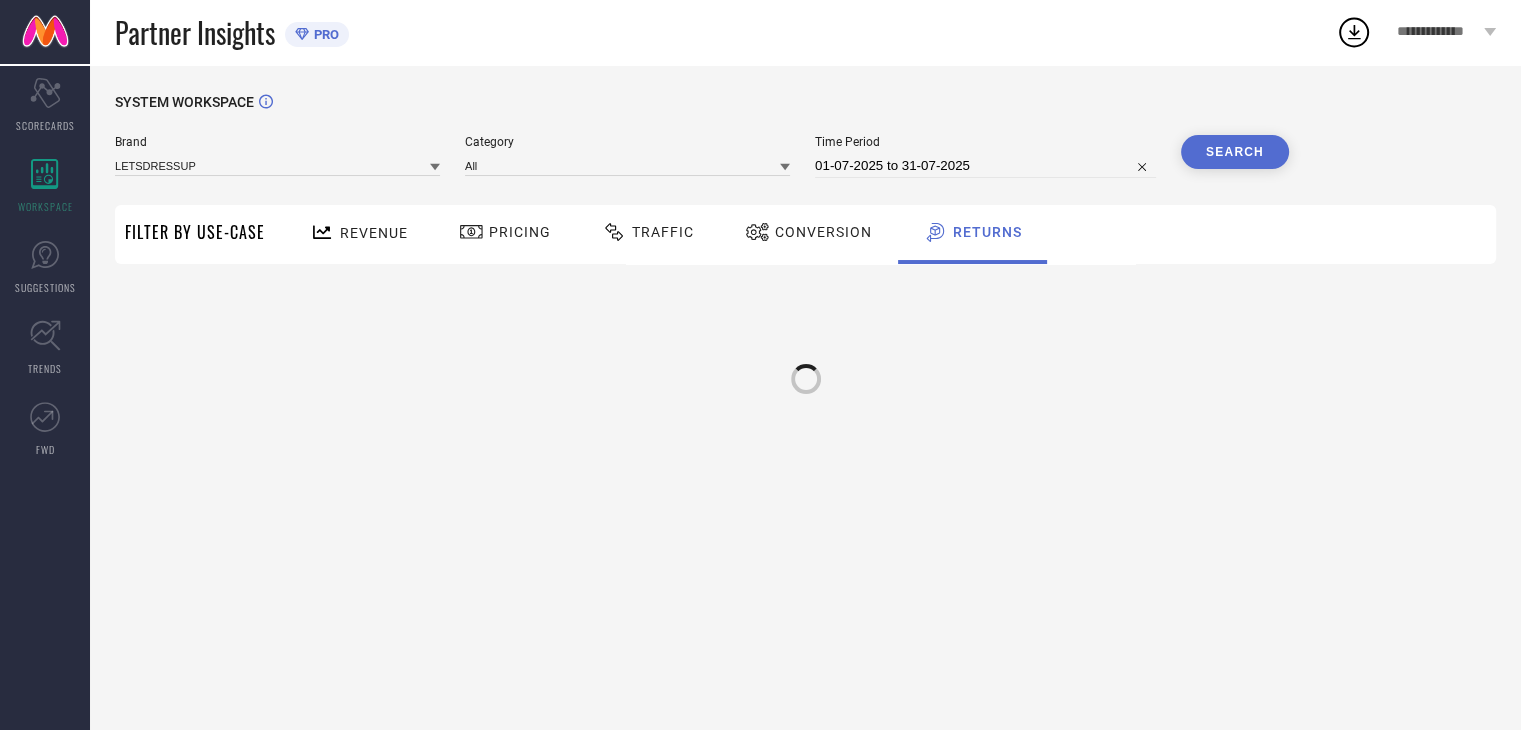 scroll, scrollTop: 0, scrollLeft: 0, axis: both 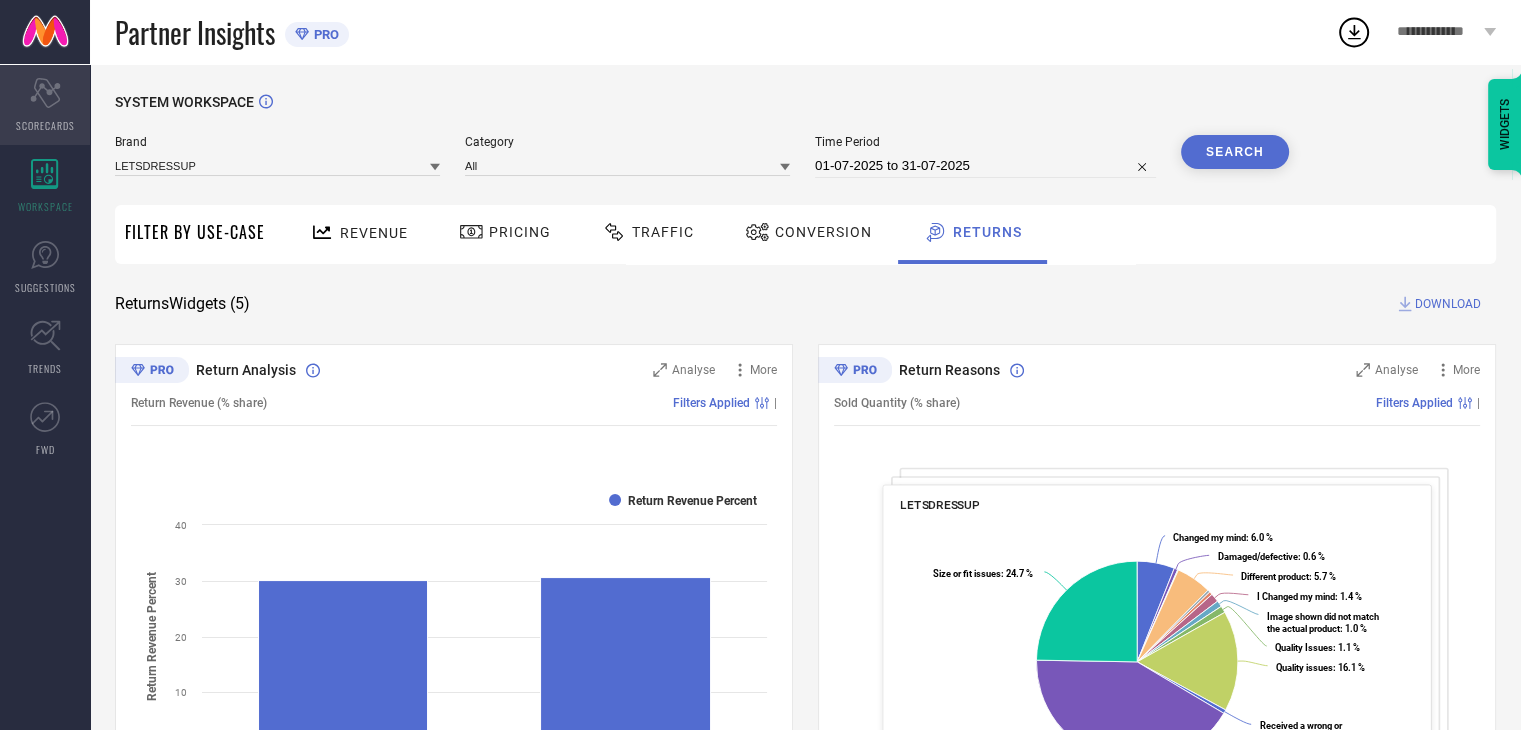 click on "SCORECARDS" at bounding box center [45, 125] 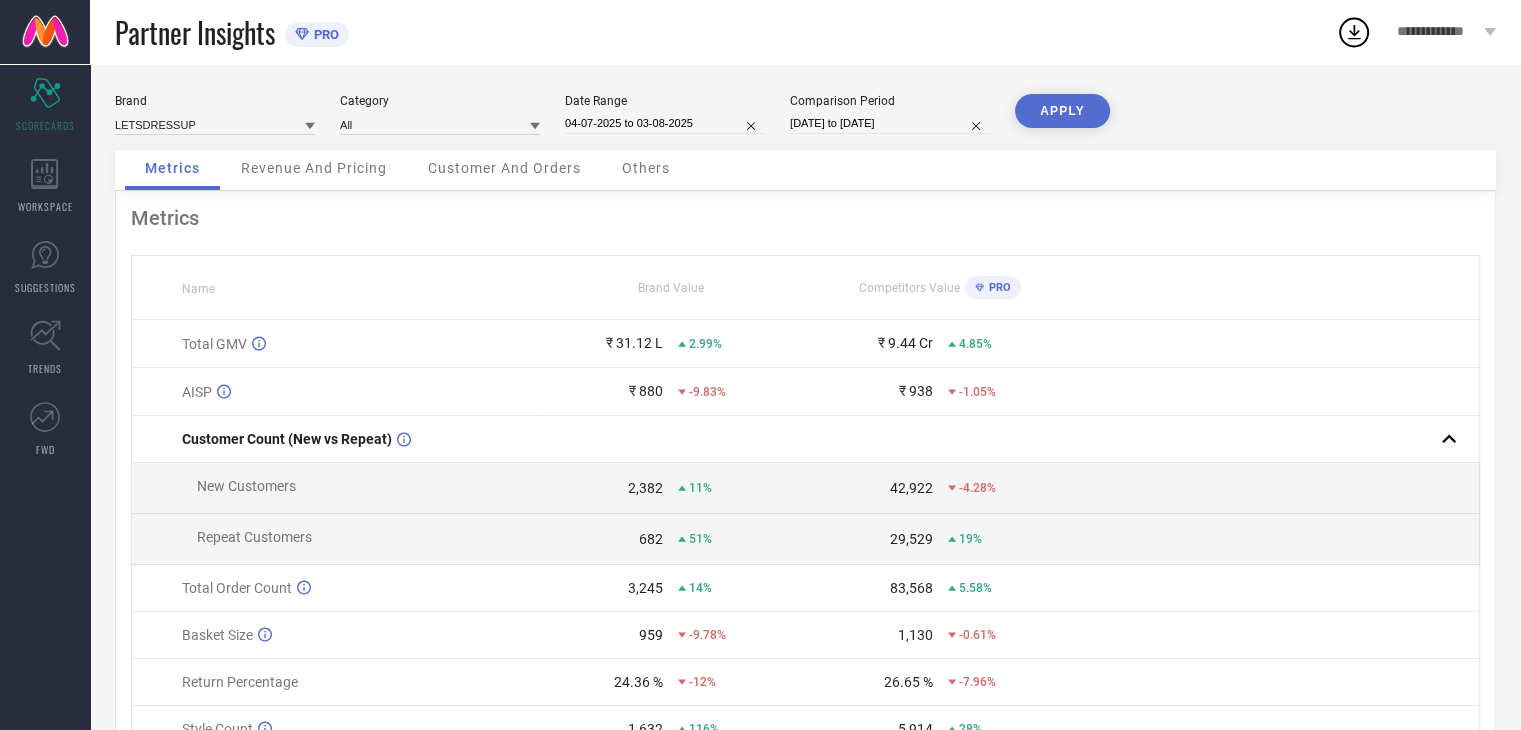 select on "6" 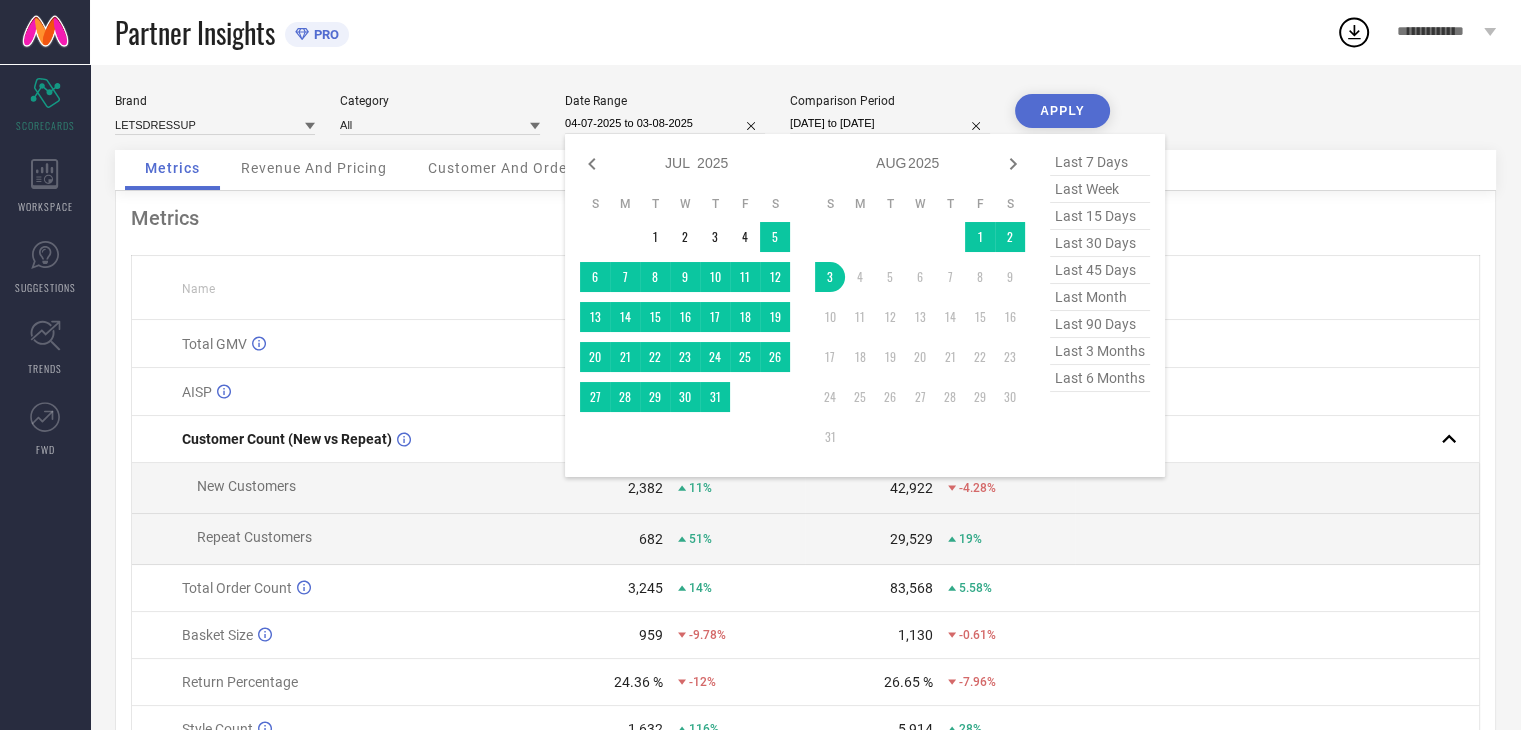 click on "04-07-2025 to 03-08-2025" at bounding box center [665, 123] 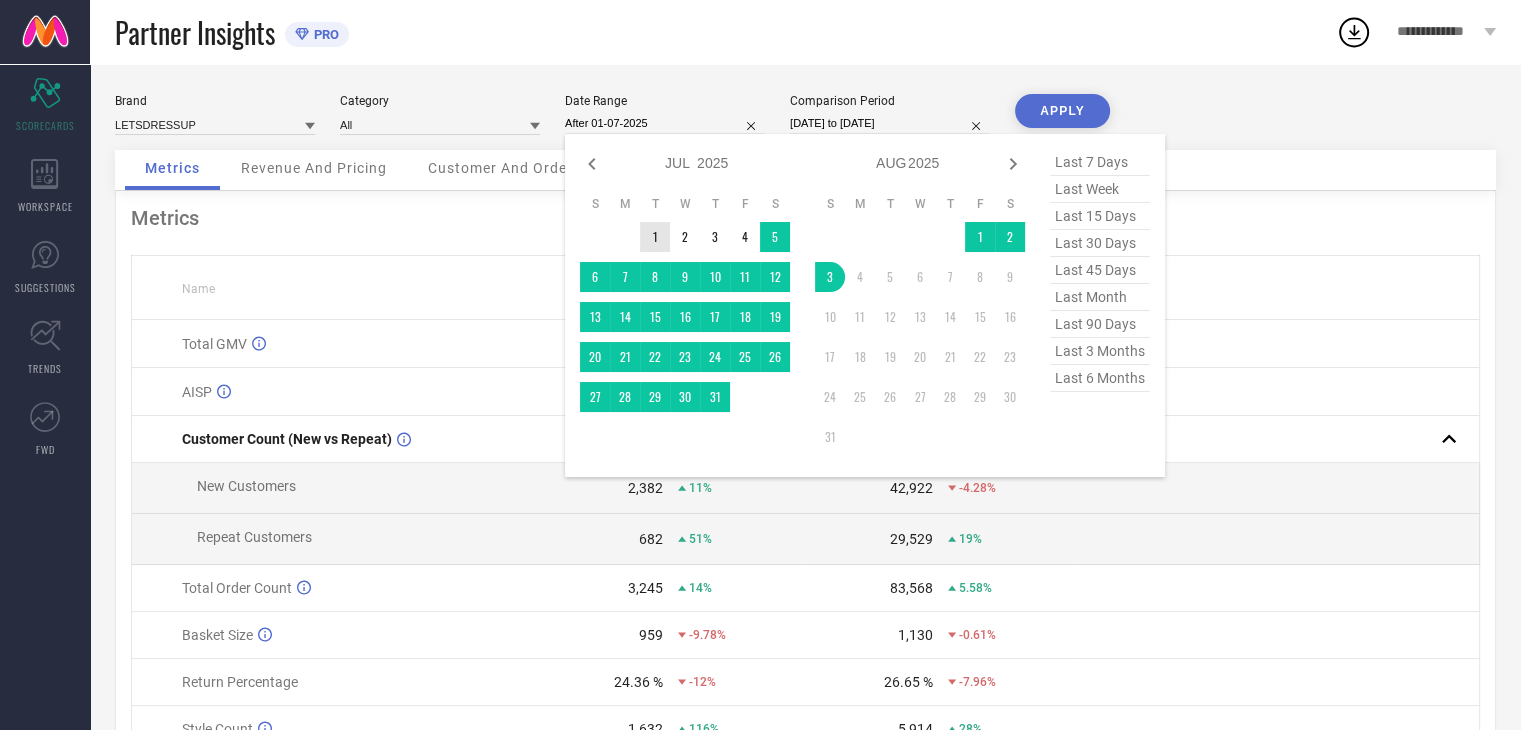 click on "1" at bounding box center [655, 237] 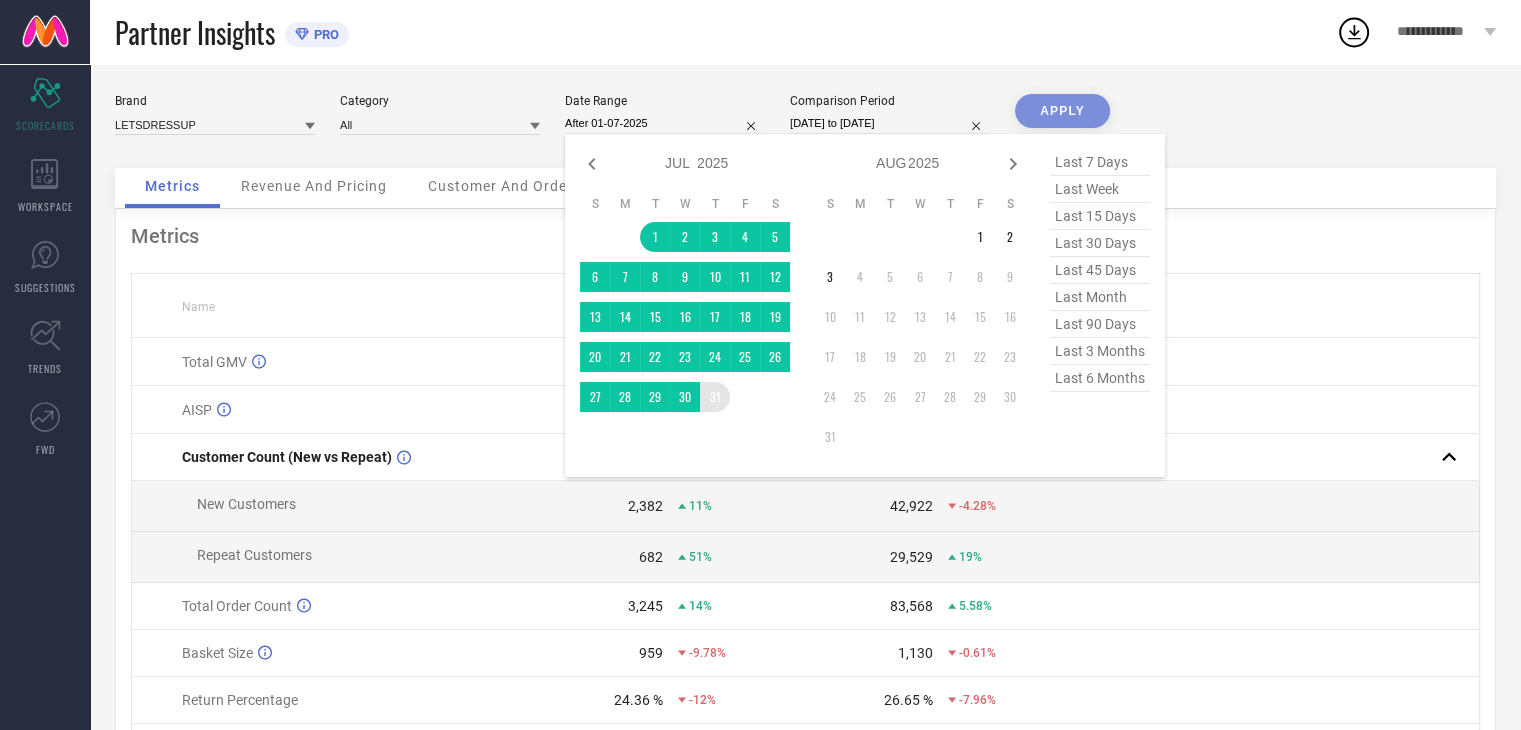 type on "01-07-2025 to 31-07-2025" 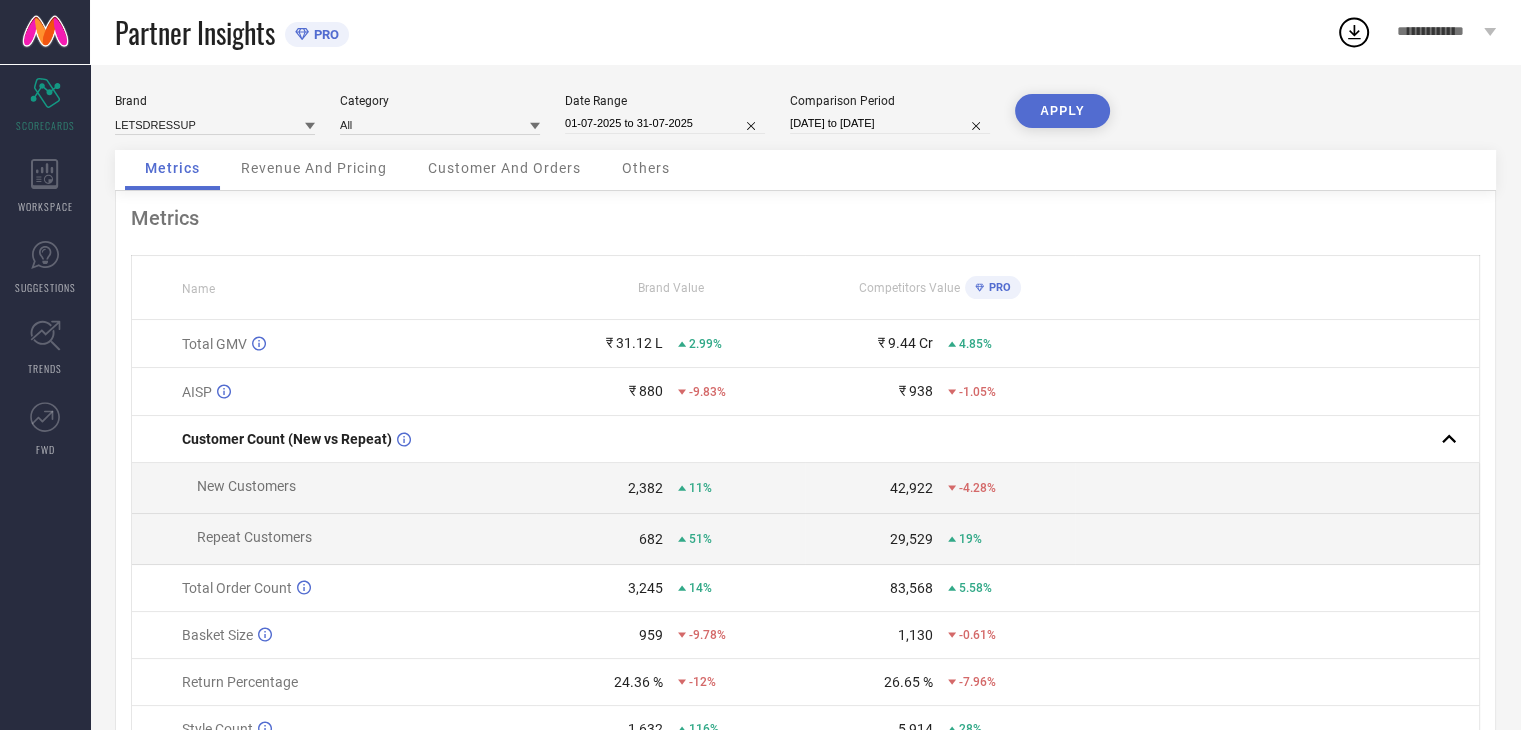 type 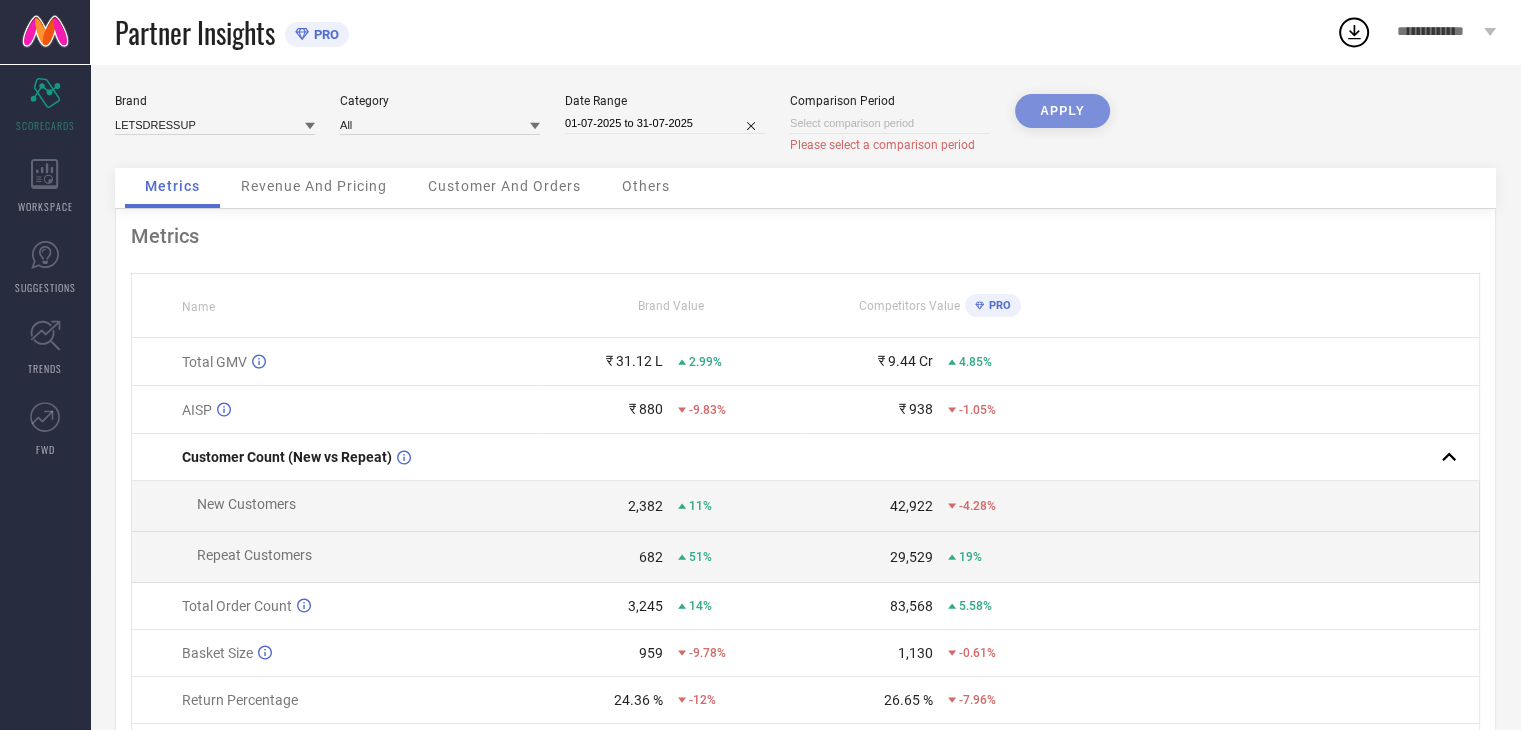 click on "APPLY" at bounding box center (1062, 131) 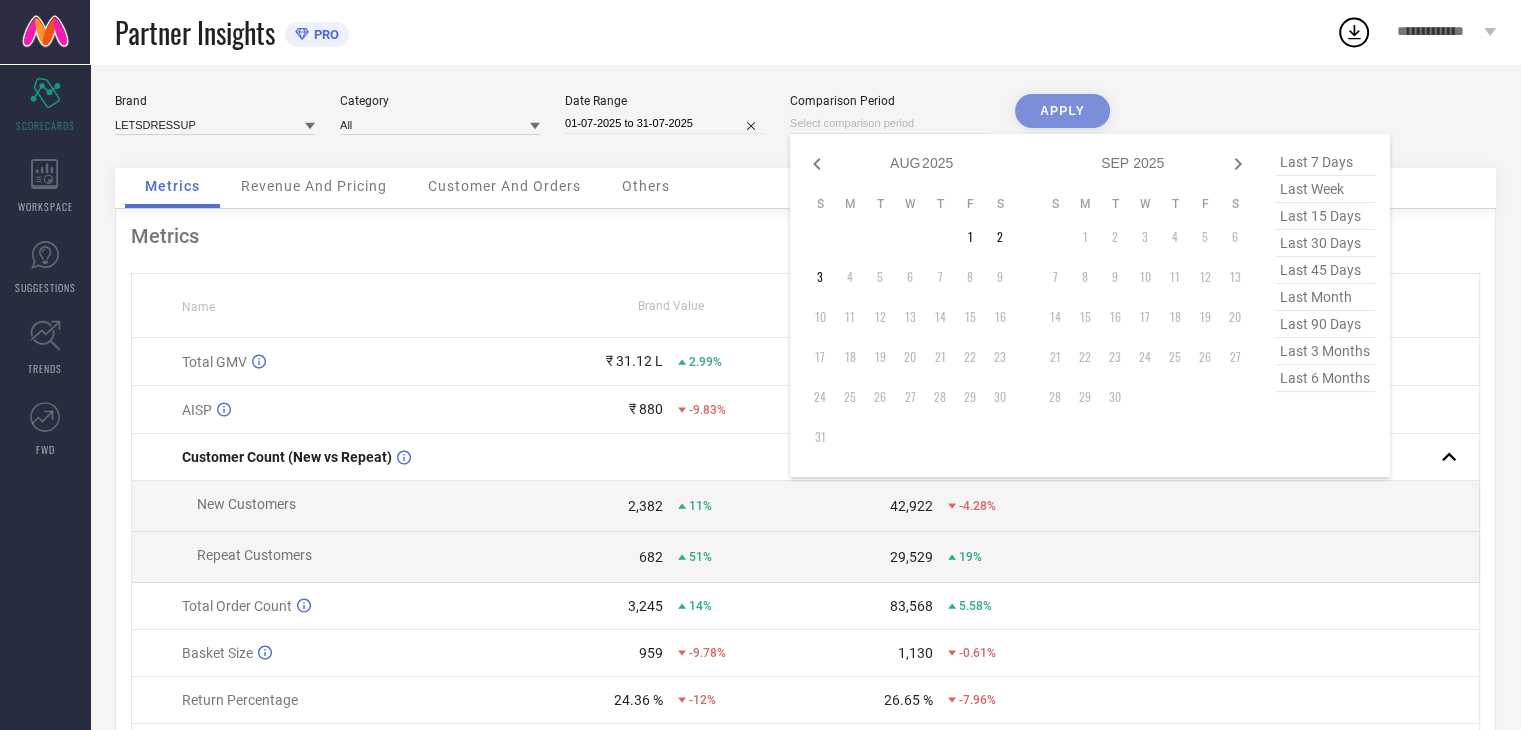click at bounding box center (890, 123) 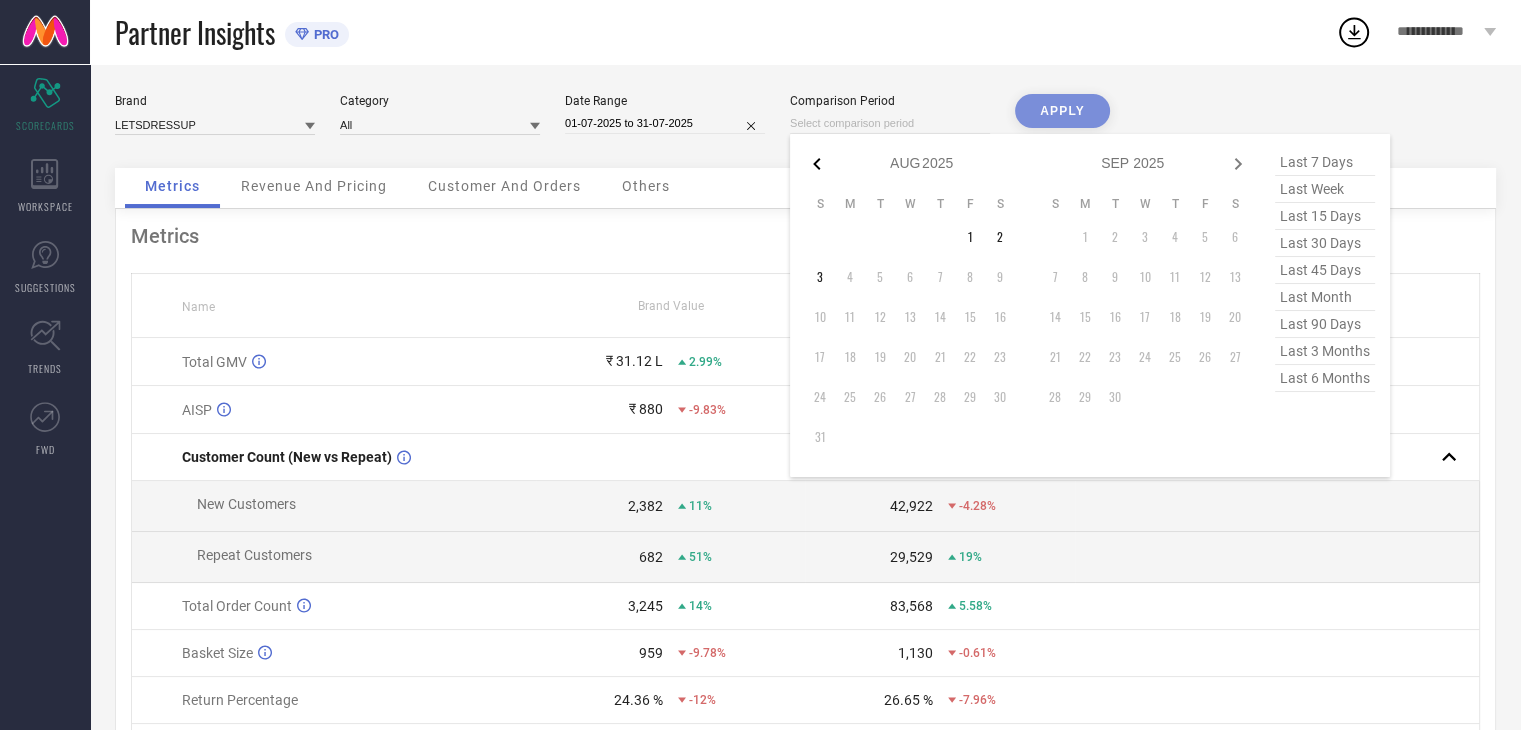 click 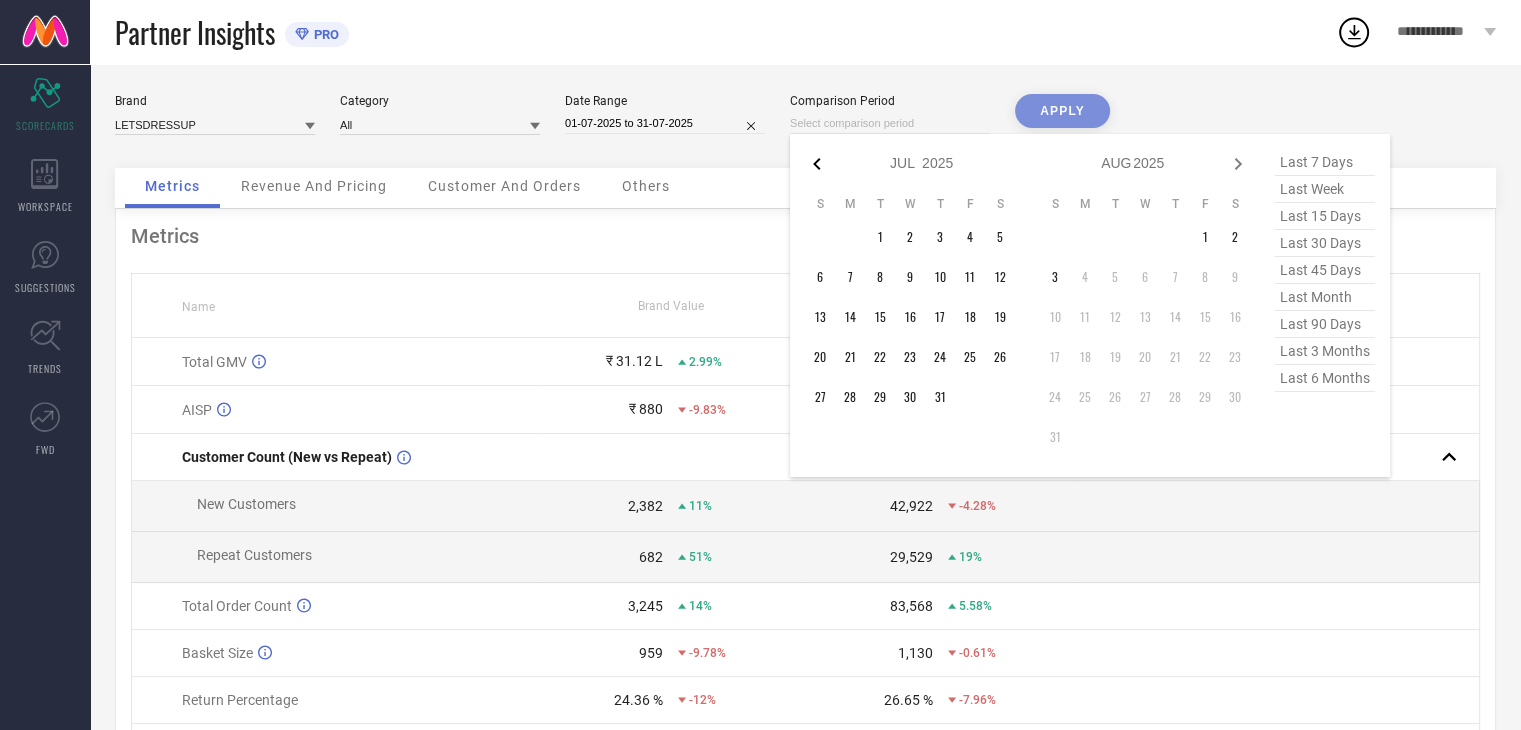click 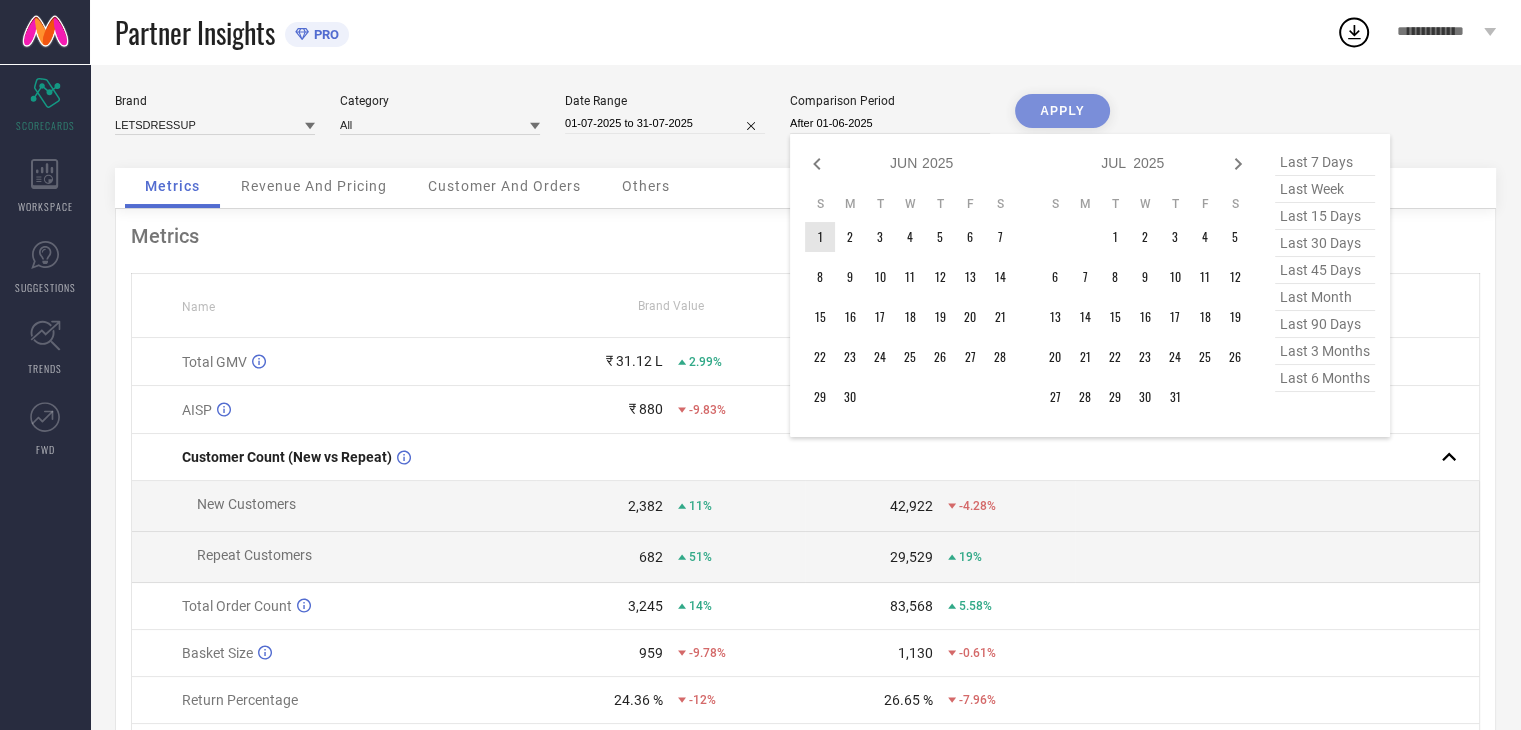 click on "1" at bounding box center [820, 237] 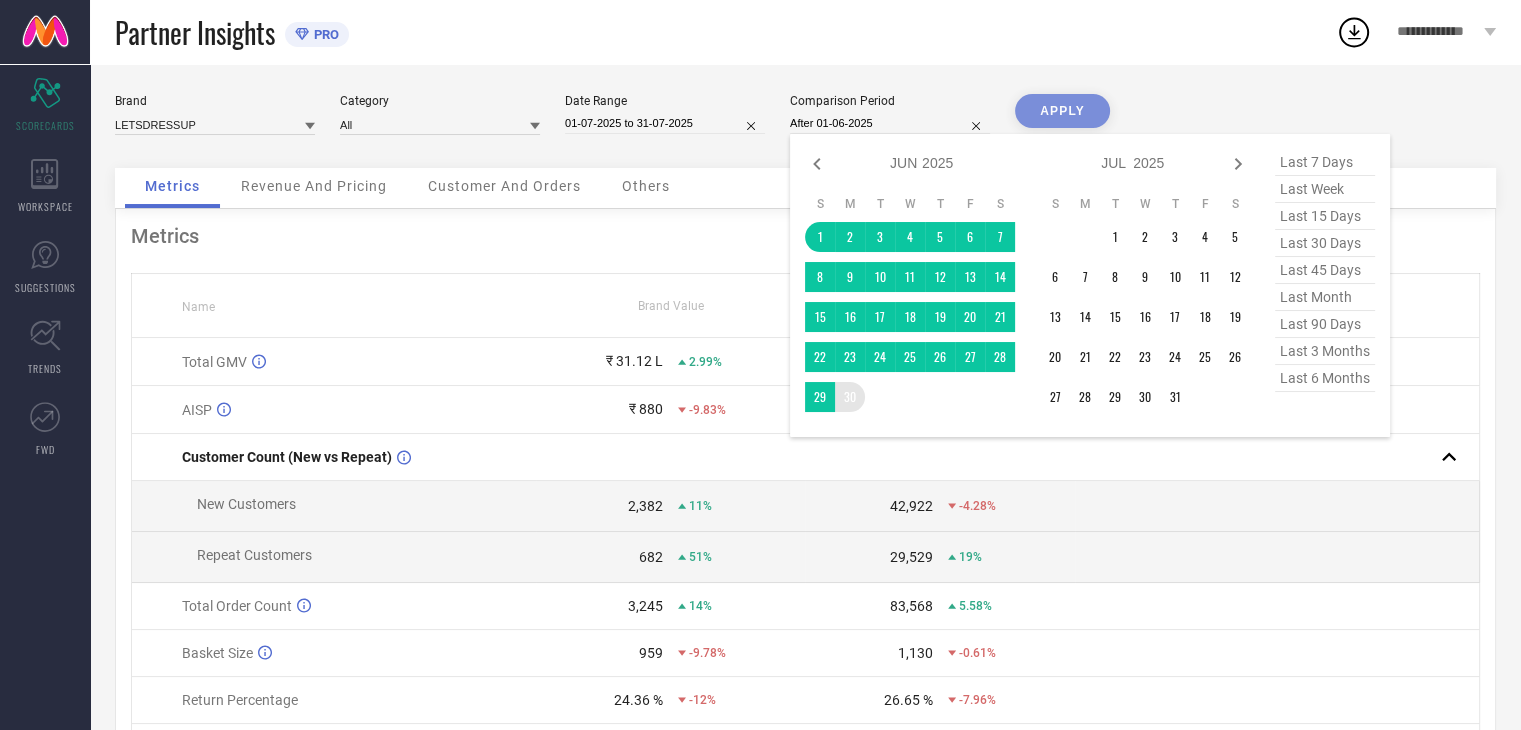 type on "01-06-2025 to 30-06-2025" 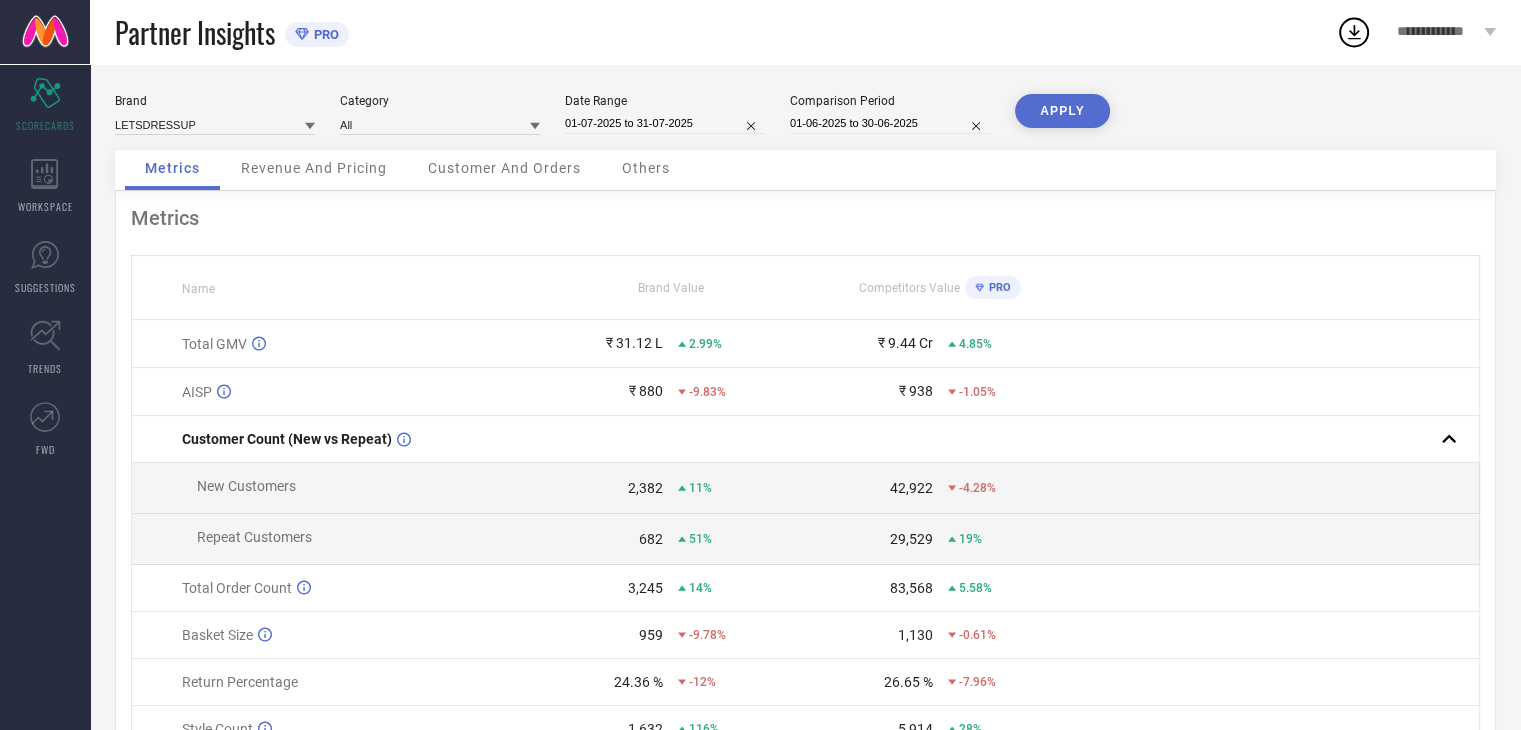 click on "APPLY" at bounding box center (1062, 111) 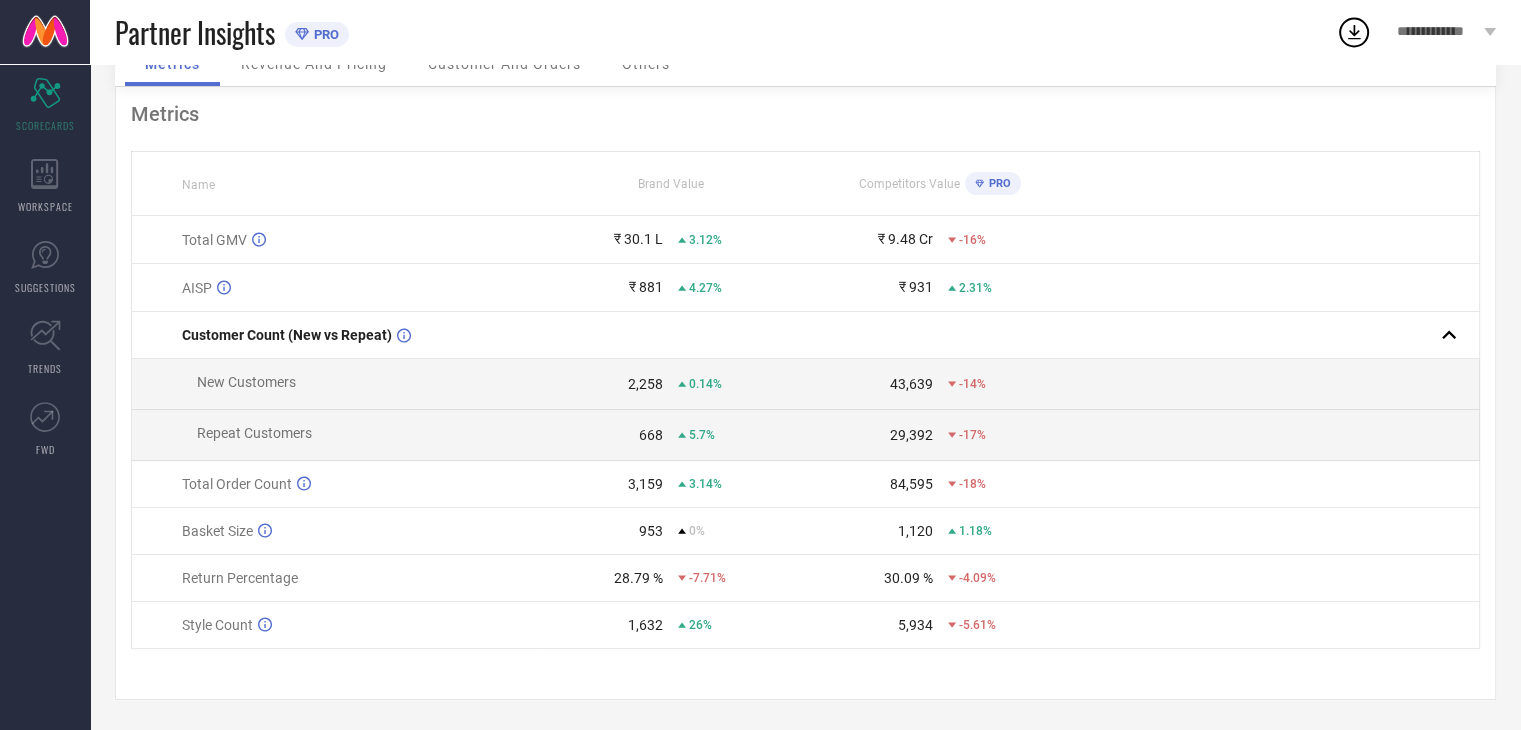scroll, scrollTop: 0, scrollLeft: 0, axis: both 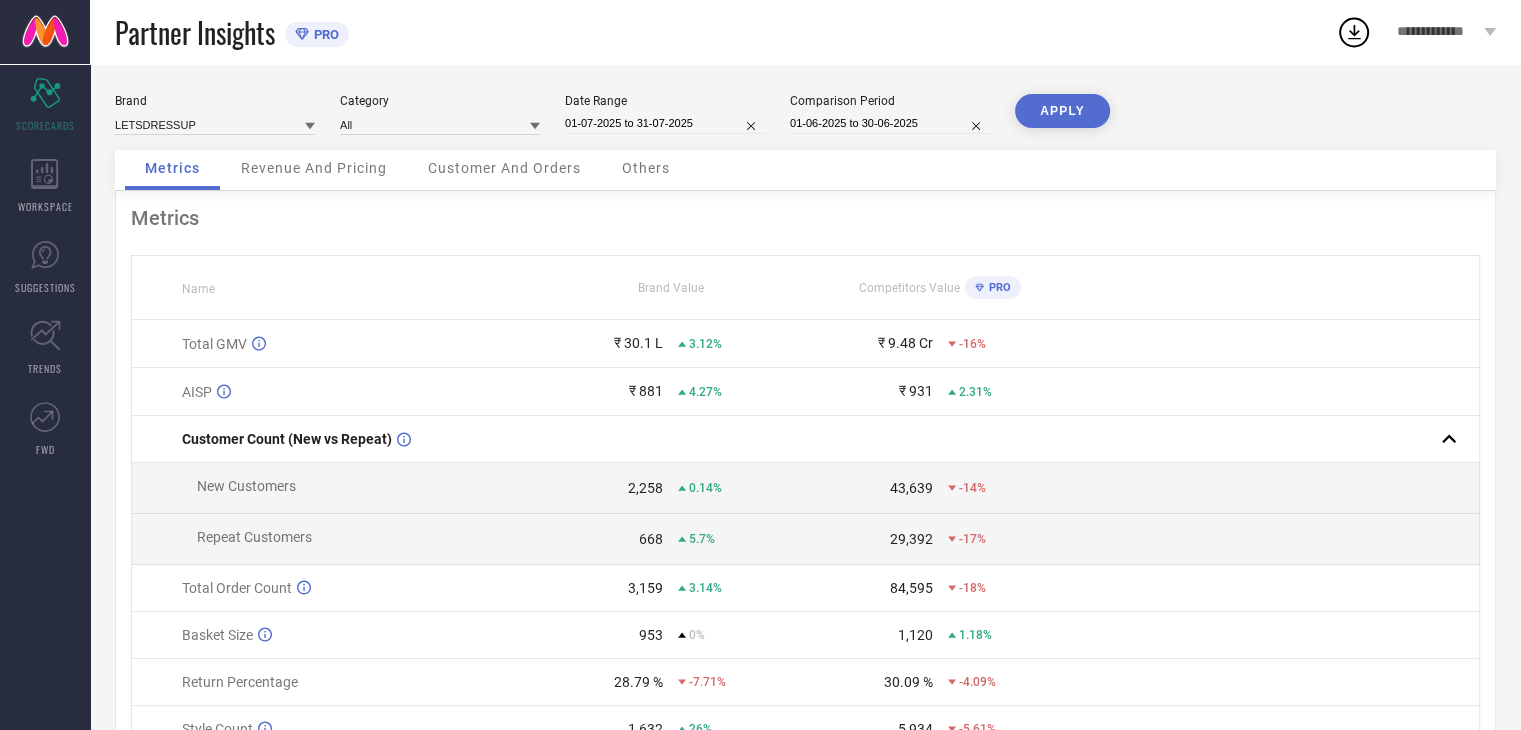 click on "Revenue And Pricing" at bounding box center [314, 168] 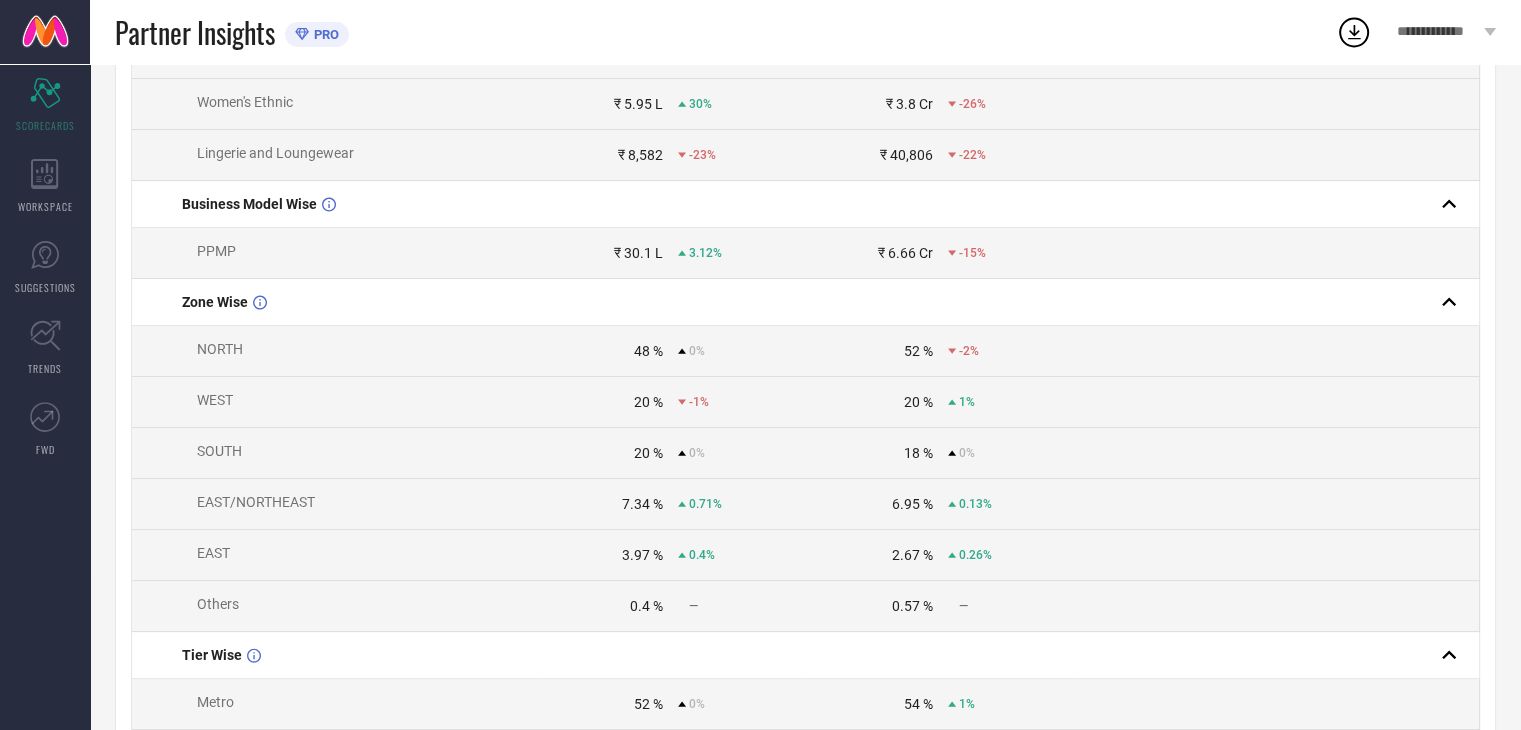 scroll, scrollTop: 0, scrollLeft: 0, axis: both 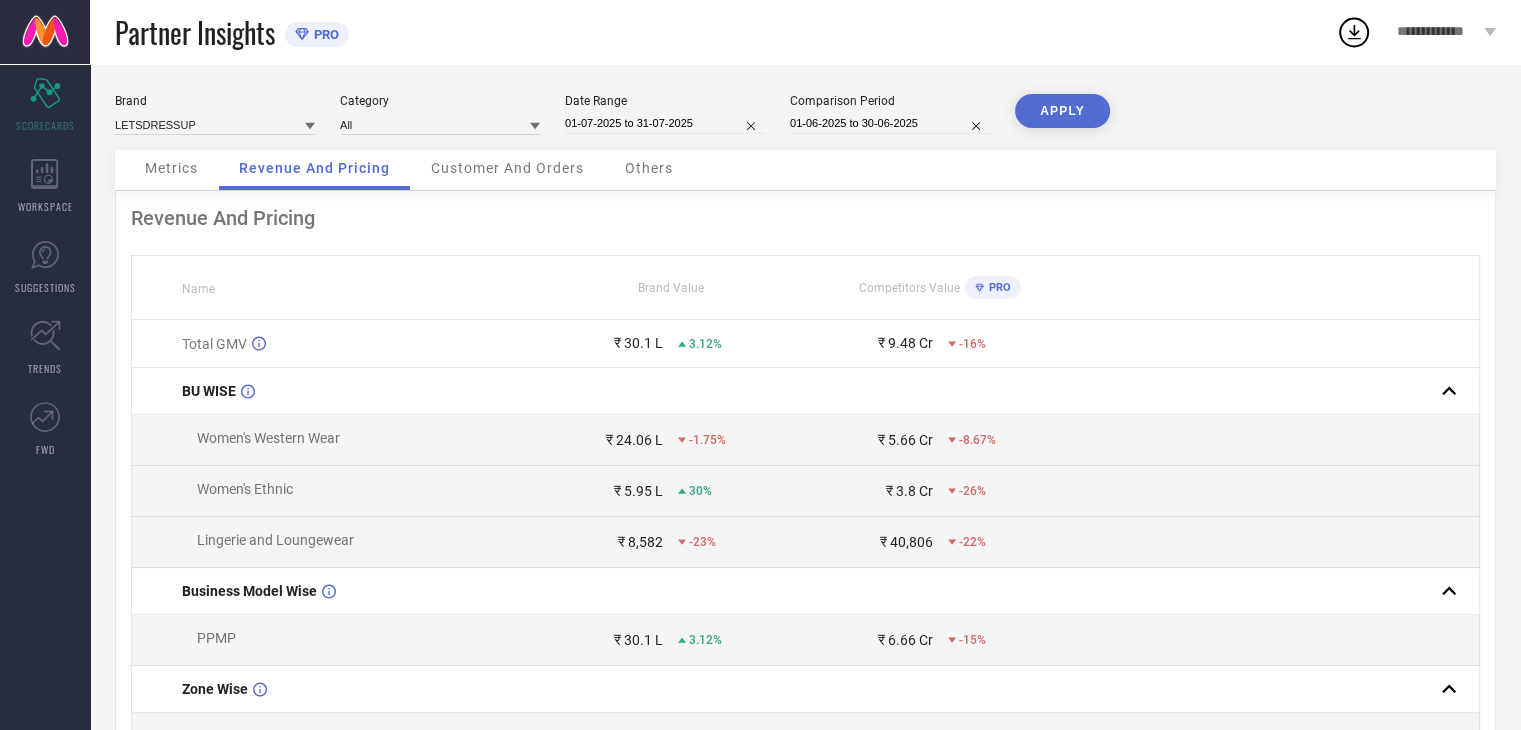 type 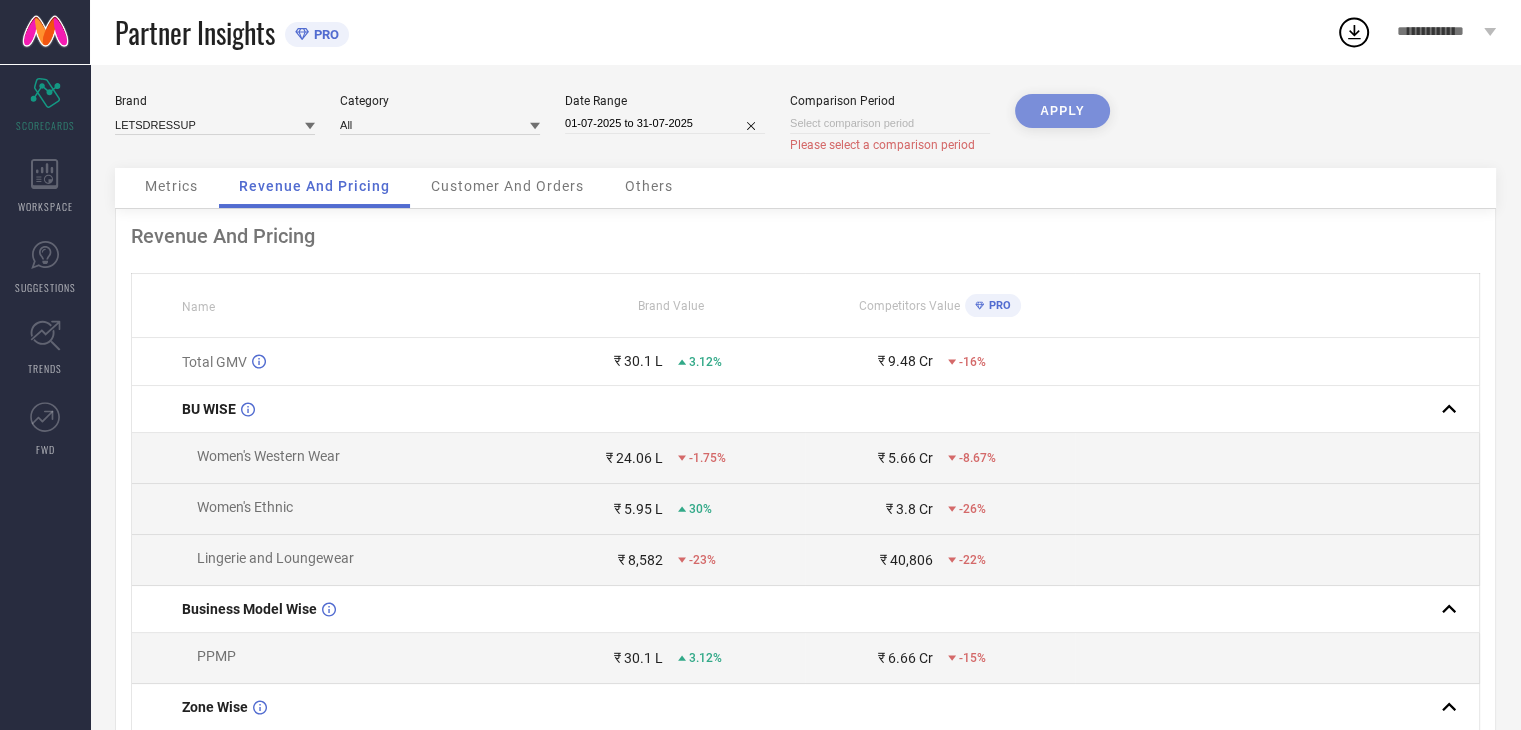 drag, startPoint x: 496, startPoint y: 197, endPoint x: 513, endPoint y: 257, distance: 62.361847 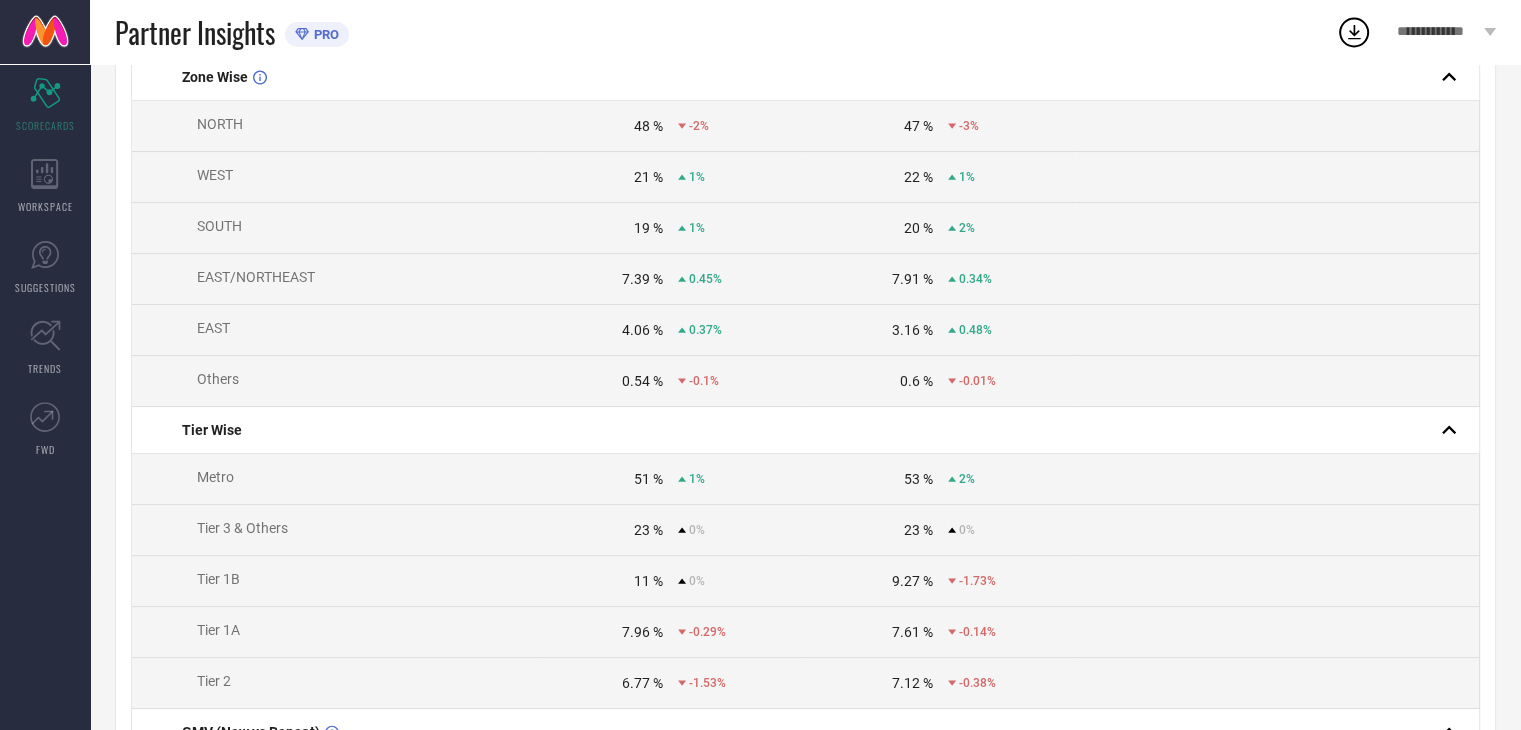 scroll, scrollTop: 892, scrollLeft: 0, axis: vertical 